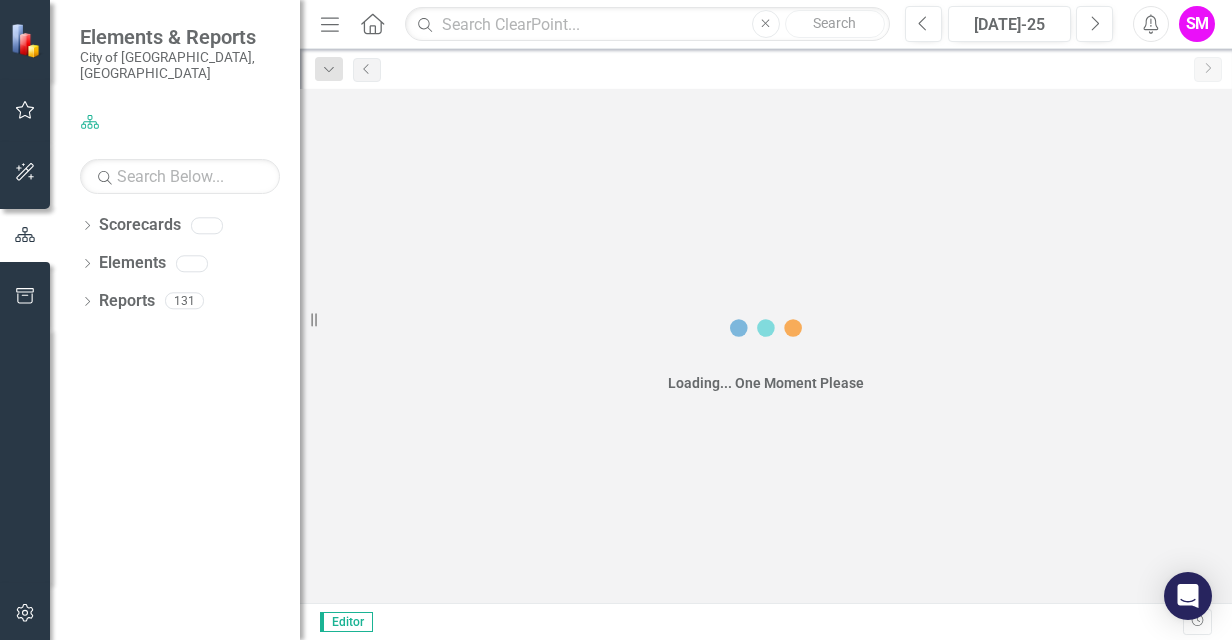 scroll, scrollTop: 0, scrollLeft: 0, axis: both 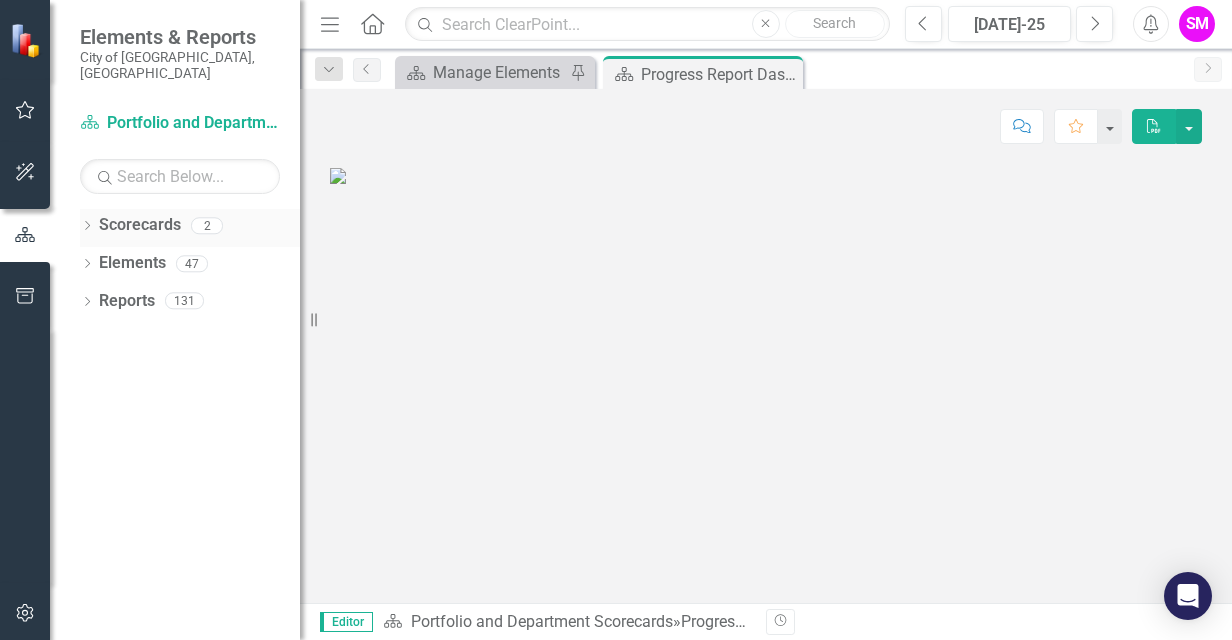 click on "Dropdown" 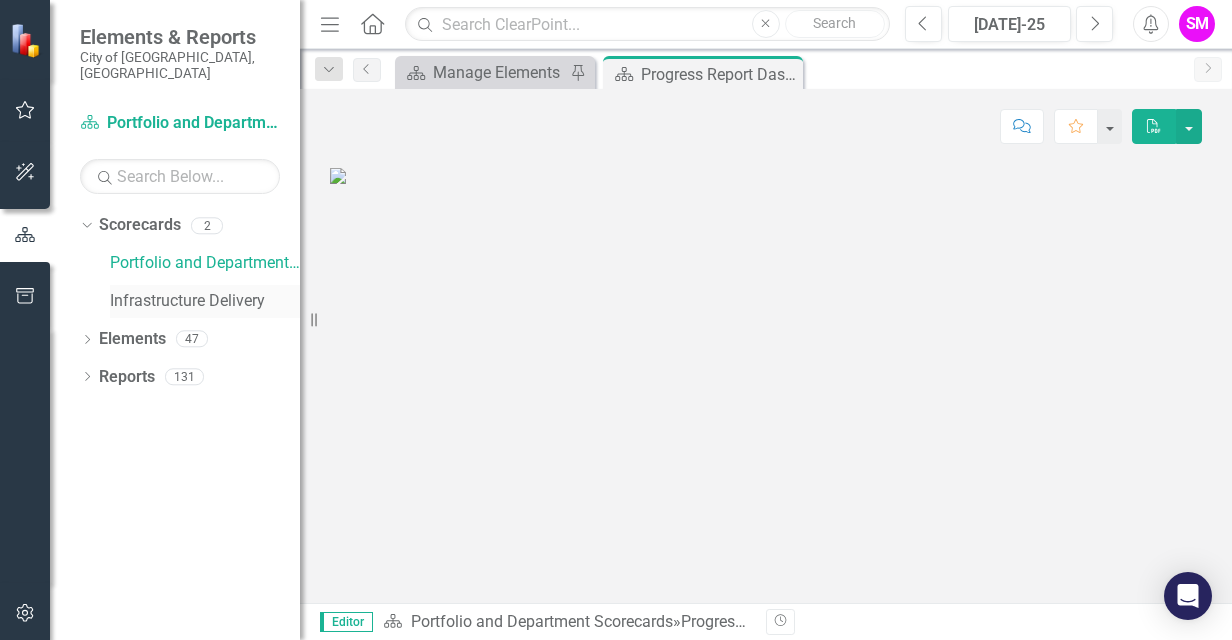 click on "Infrastructure Delivery" at bounding box center [205, 301] 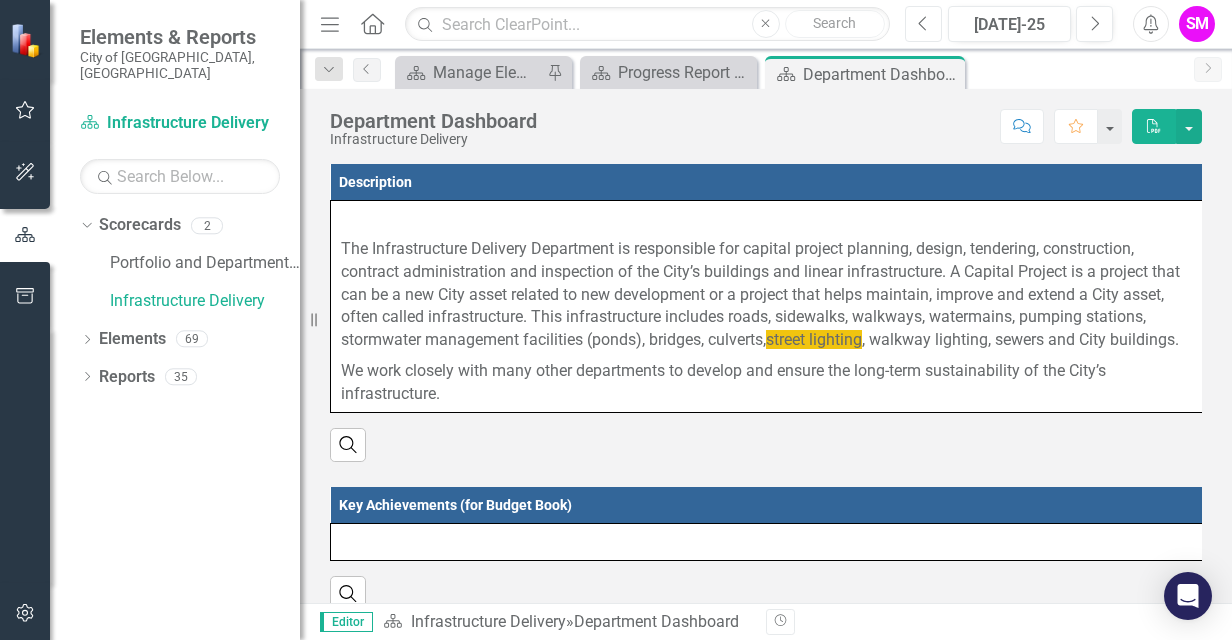 click on "Previous" 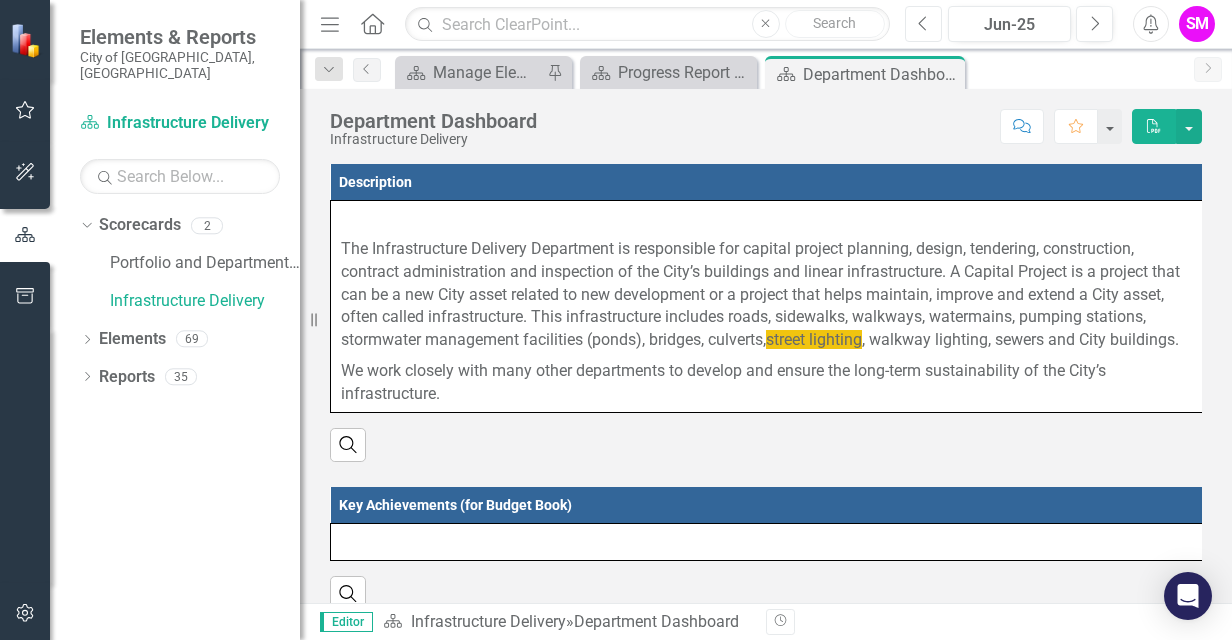 click on "Previous" 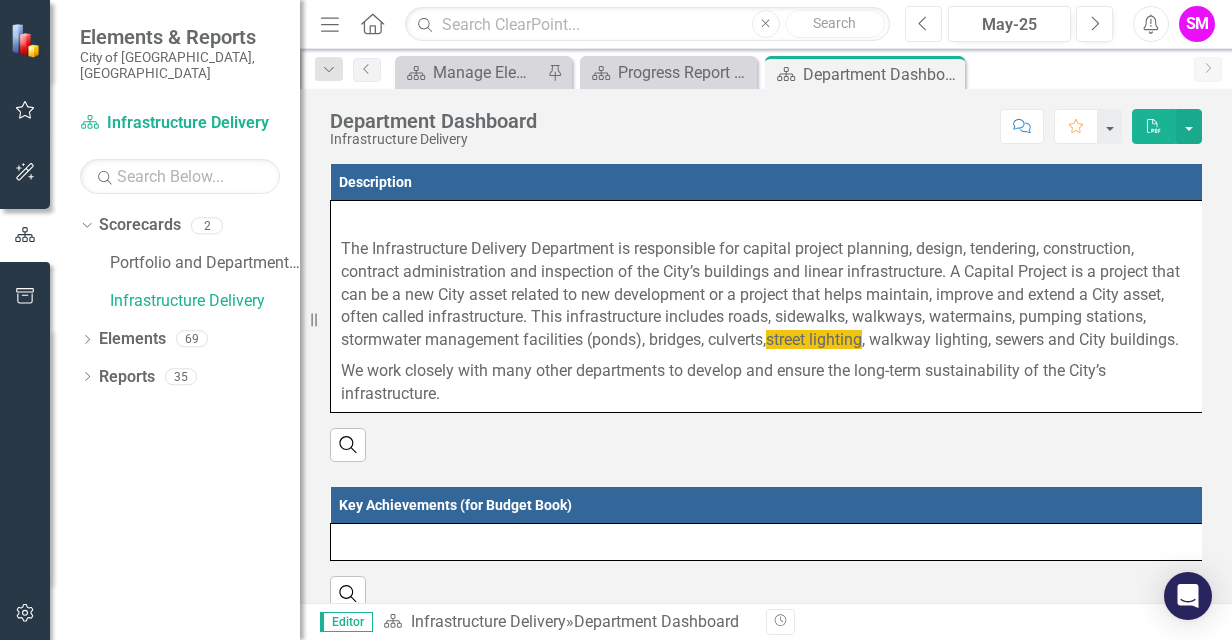 click on "Previous" 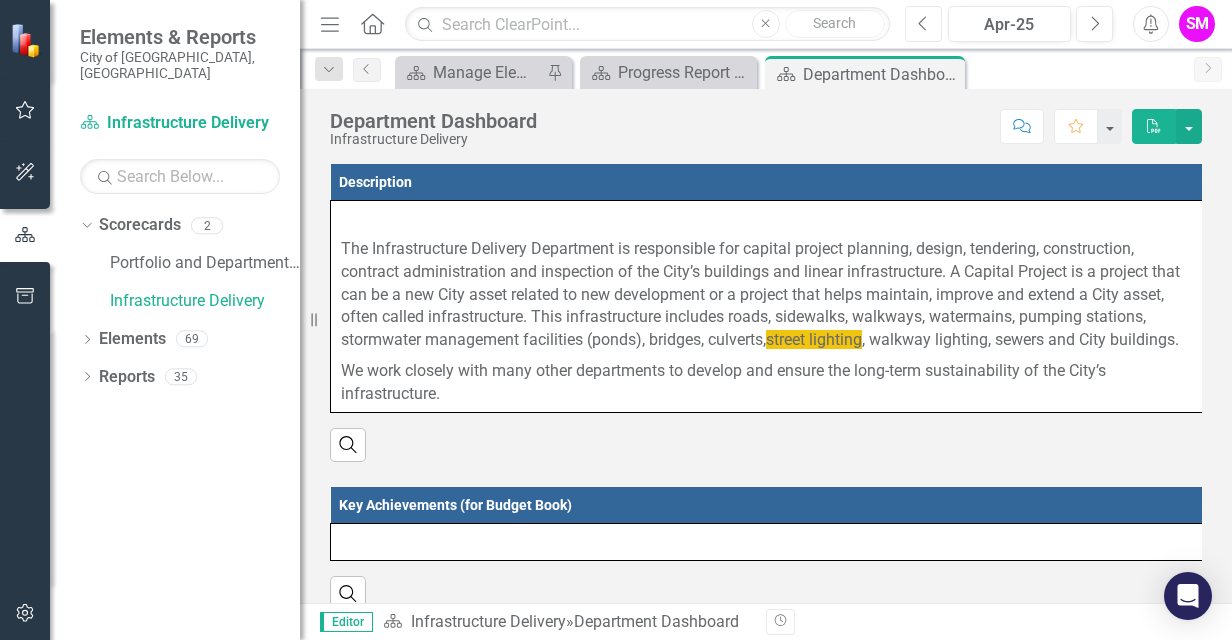 click on "Previous" 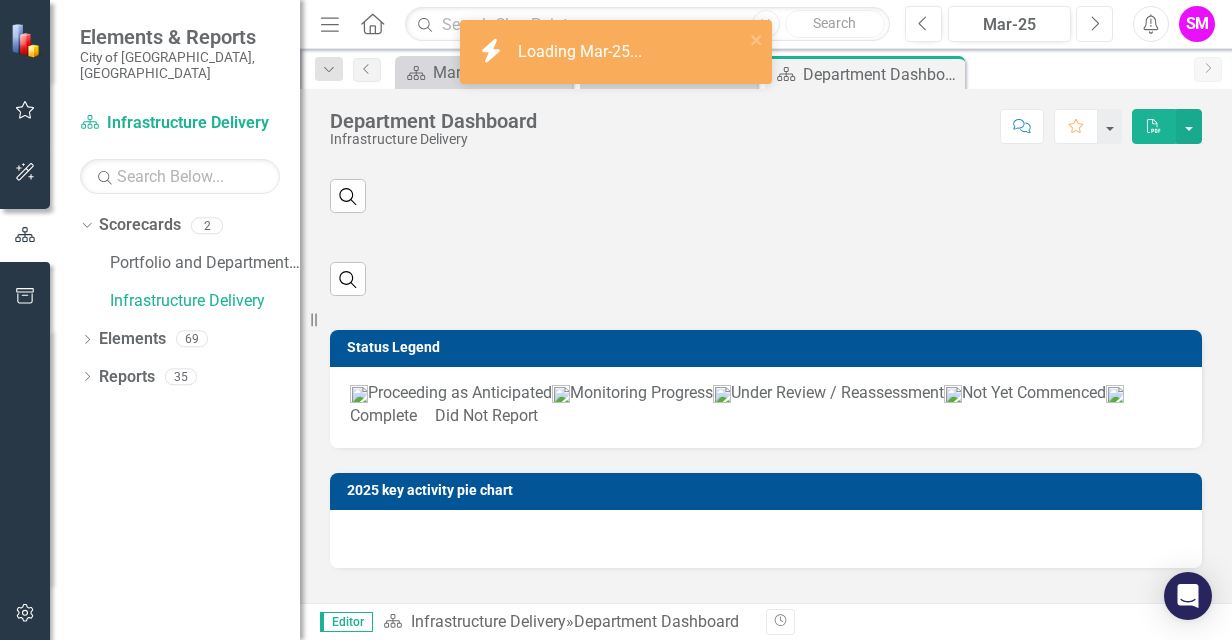 click on "Next" at bounding box center [1094, 24] 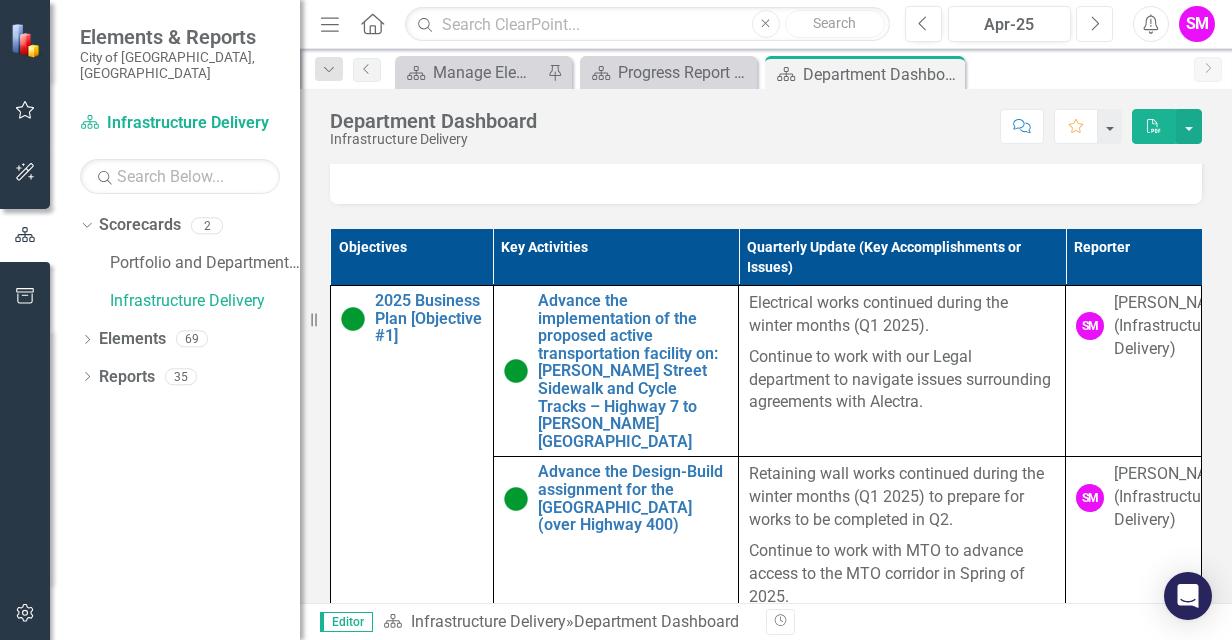scroll, scrollTop: 966, scrollLeft: 0, axis: vertical 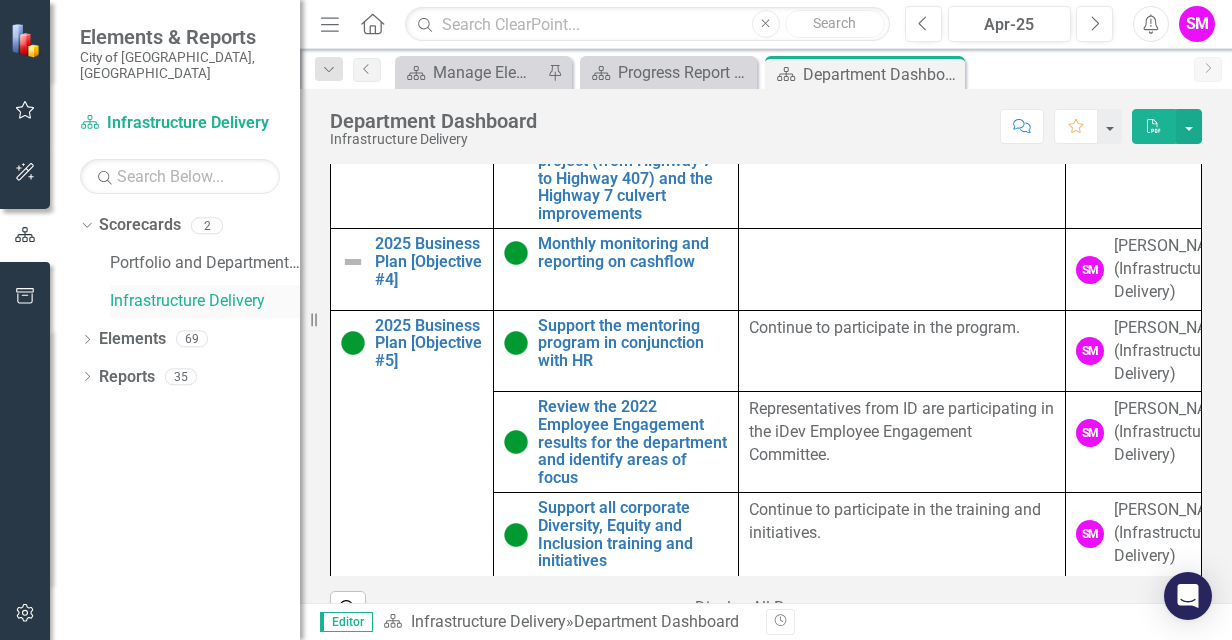 click on "Infrastructure Delivery" at bounding box center [205, 301] 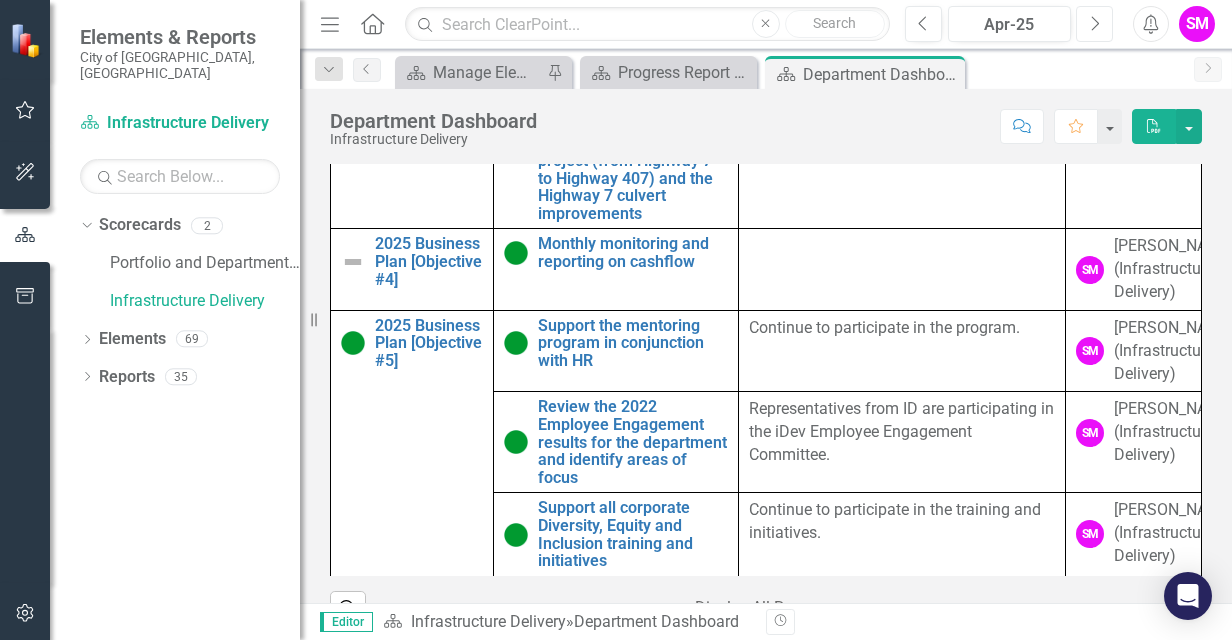 click on "Next" at bounding box center (1094, 24) 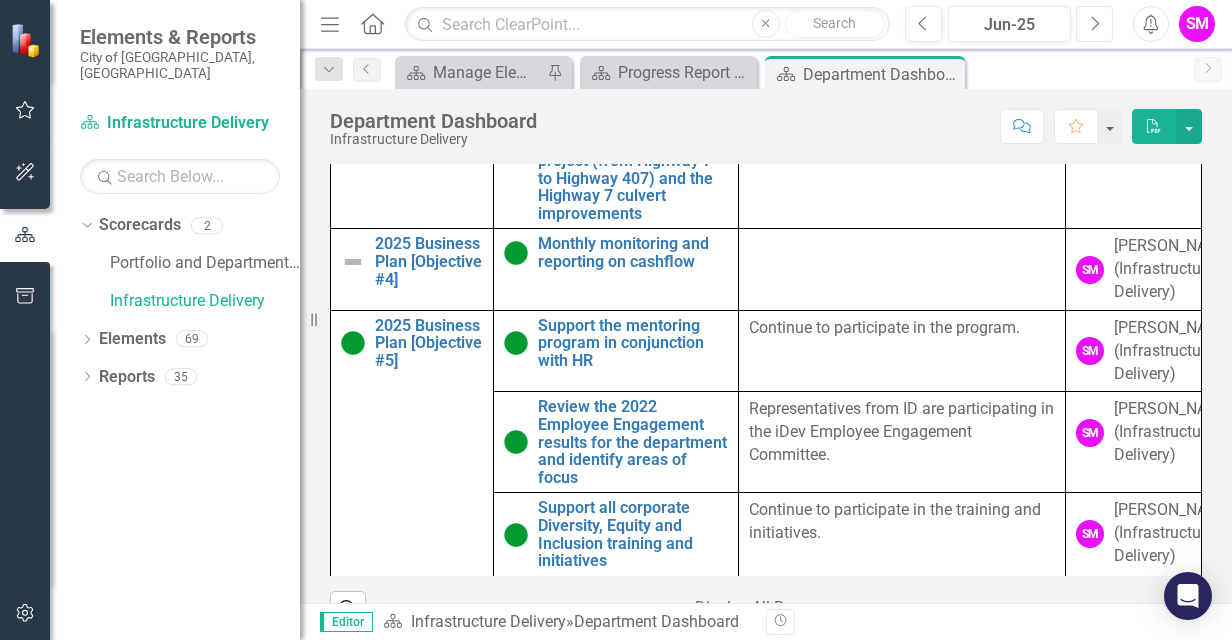 click on "Next" at bounding box center (1094, 24) 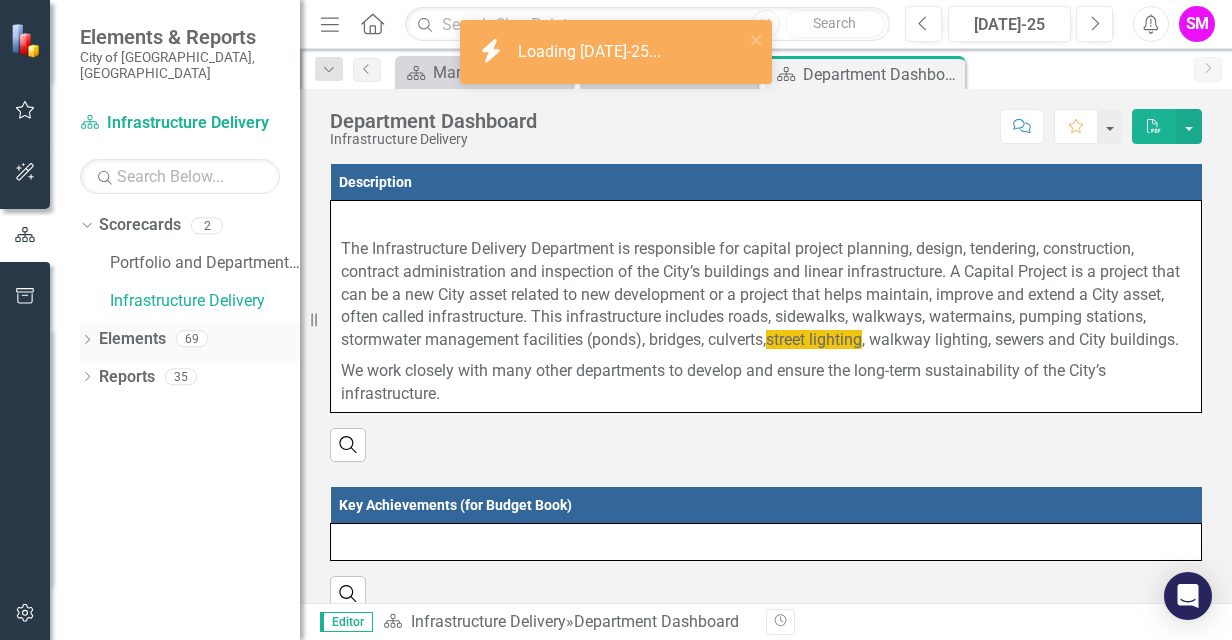 click on "Elements" at bounding box center [132, 339] 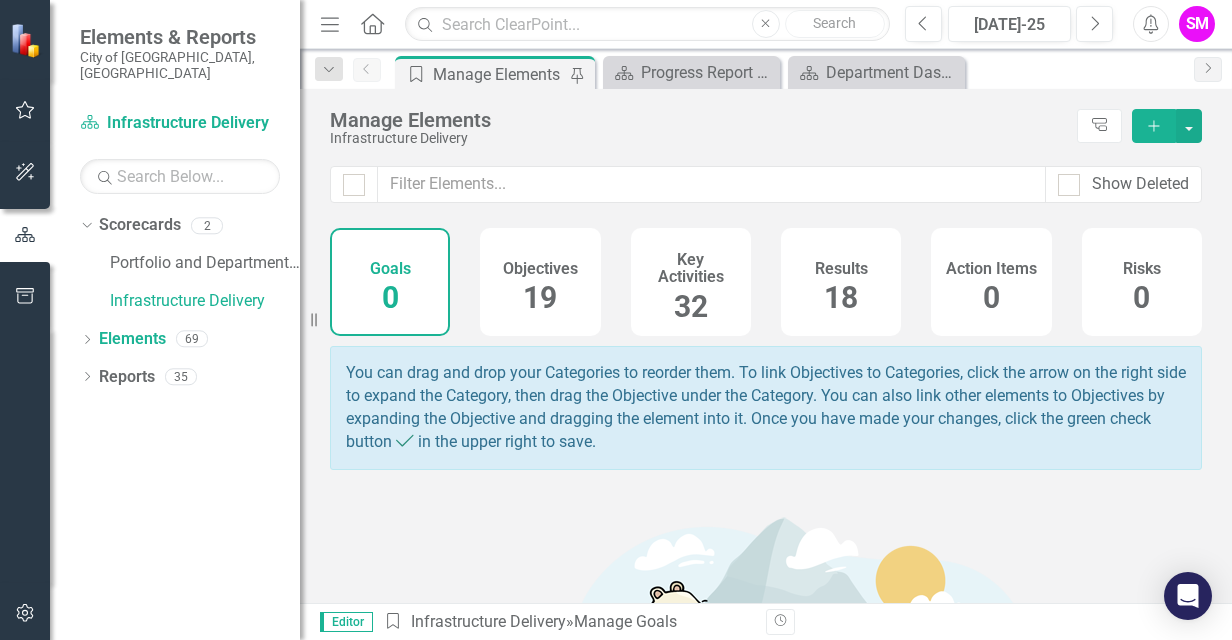 click on "Objectives 19" at bounding box center (540, 282) 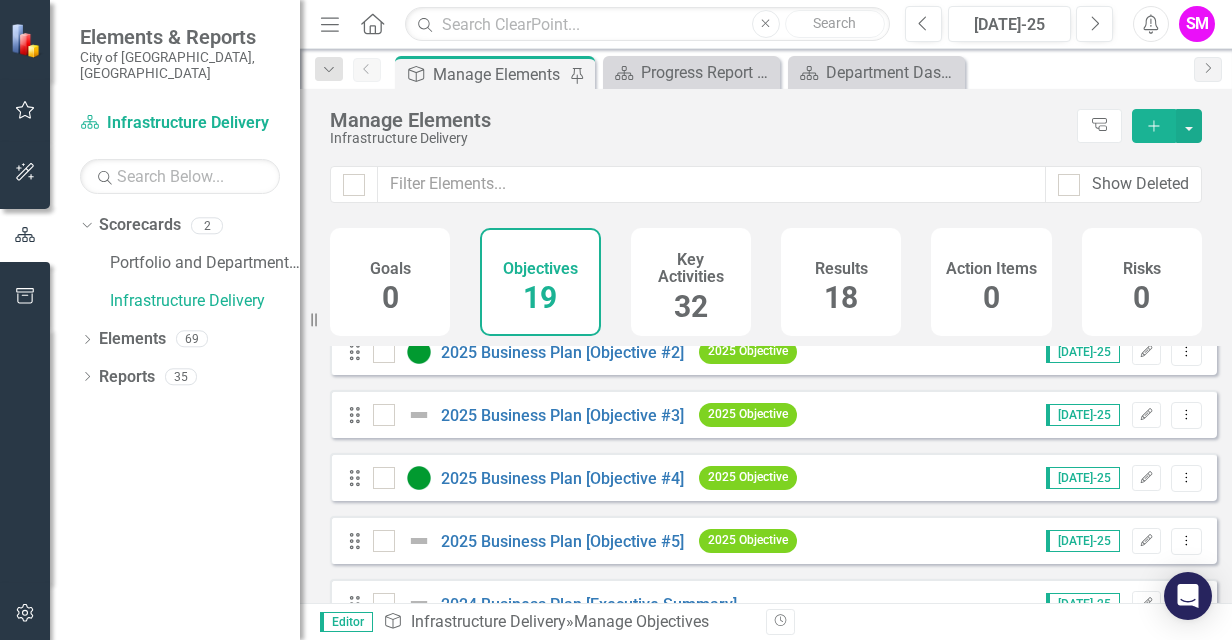 scroll, scrollTop: 146, scrollLeft: 0, axis: vertical 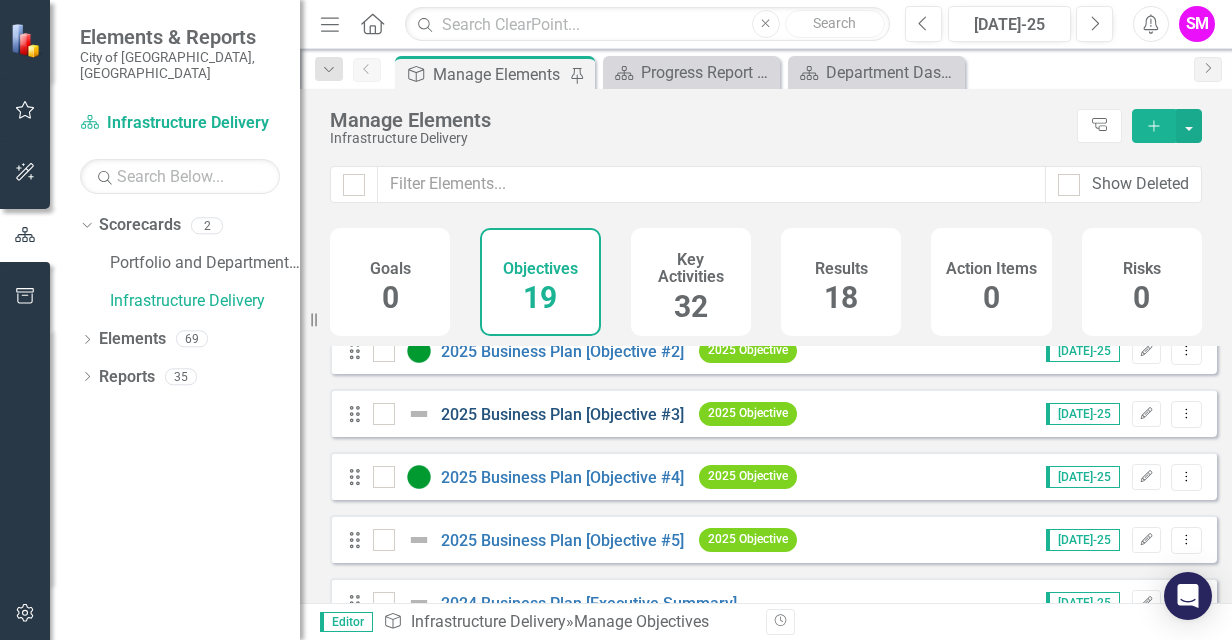 click on "2025 Business Plan [Objective #3]" at bounding box center (562, 414) 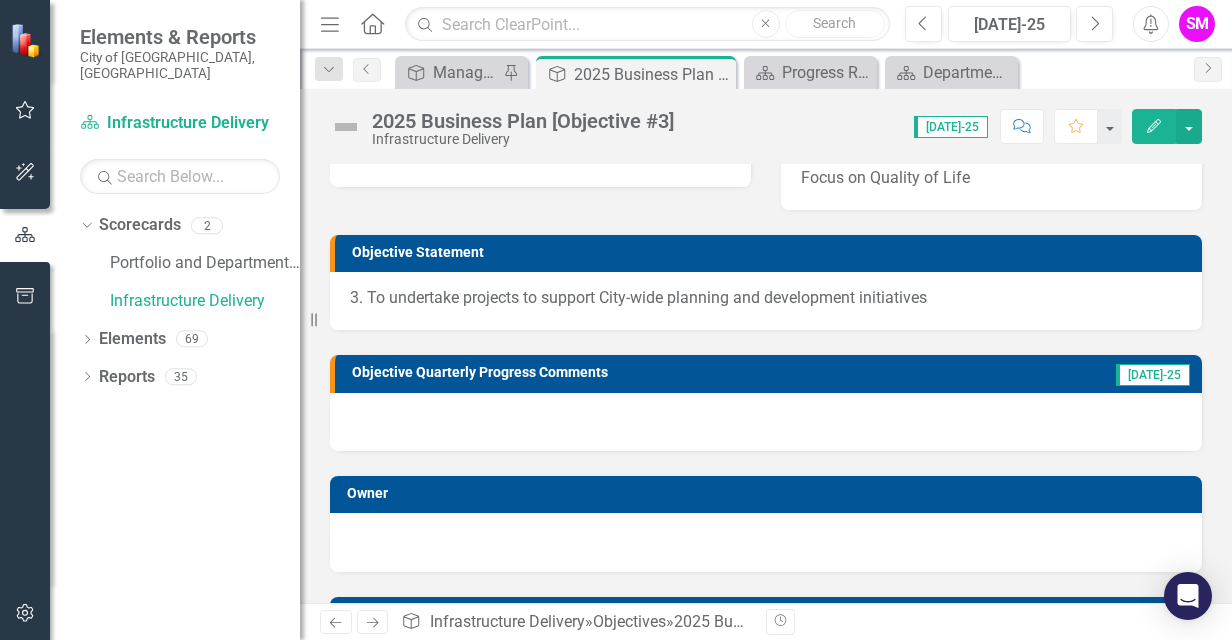 scroll, scrollTop: 0, scrollLeft: 0, axis: both 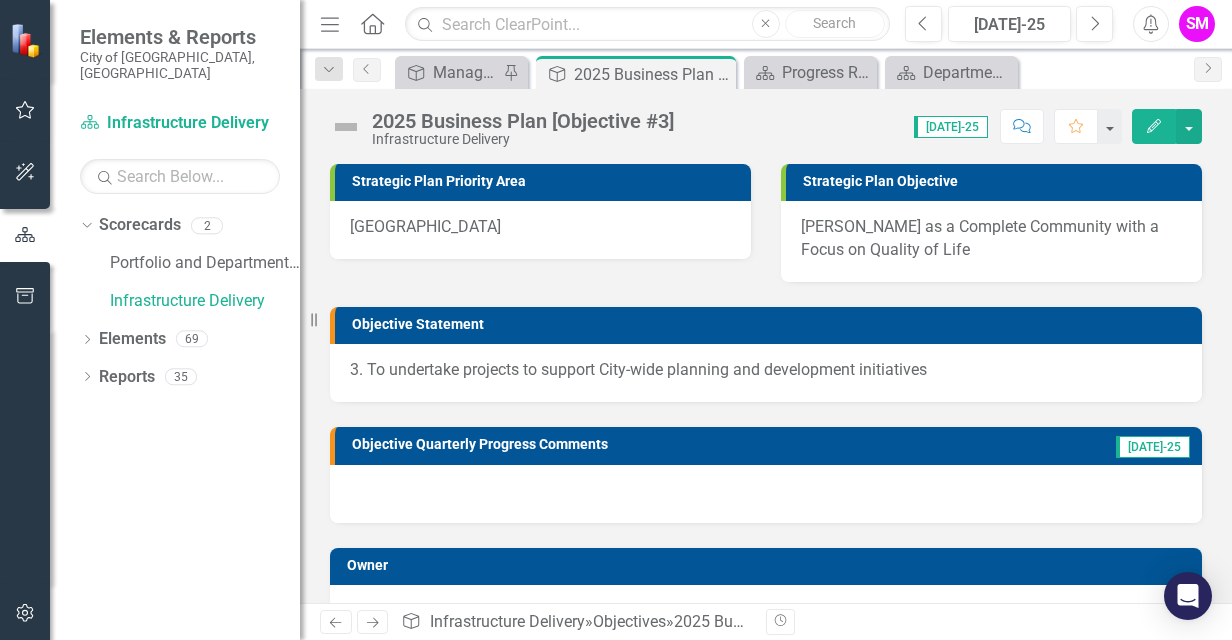 click at bounding box center [346, 127] 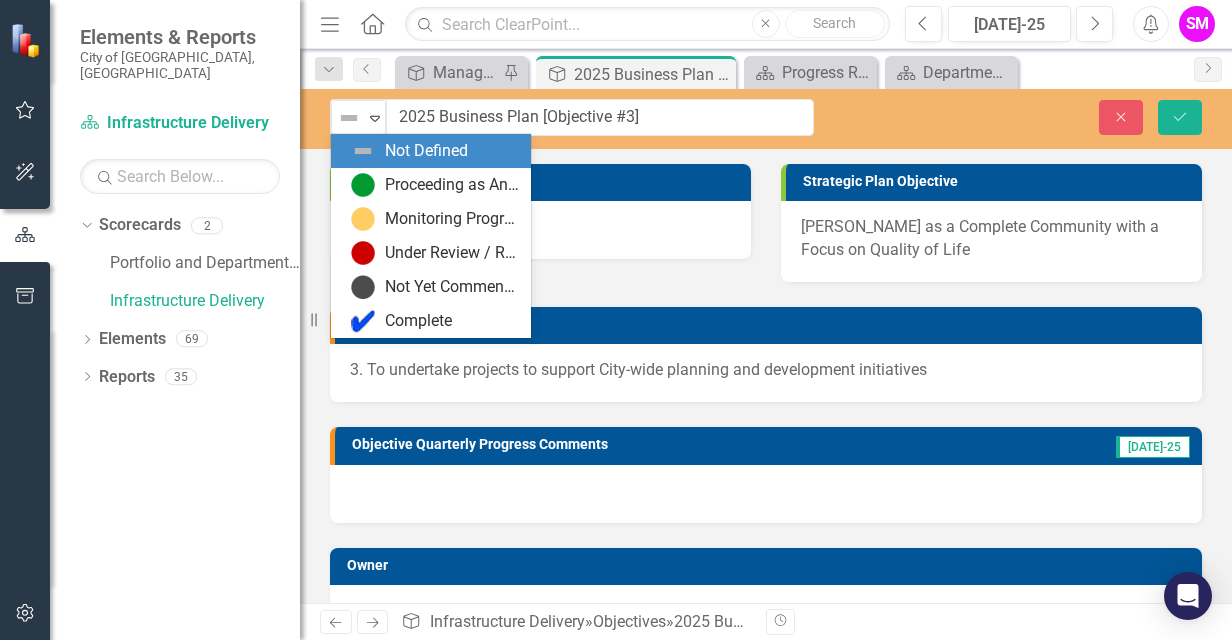 drag, startPoint x: 376, startPoint y: 112, endPoint x: 353, endPoint y: 184, distance: 75.58439 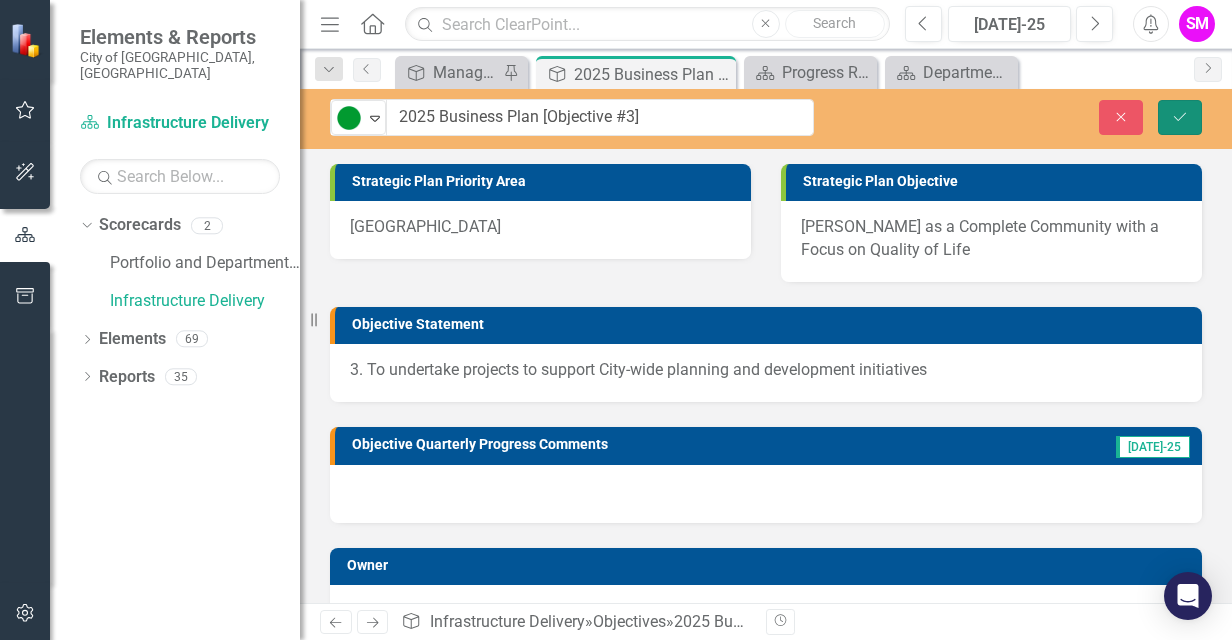 click on "Save" at bounding box center [1180, 117] 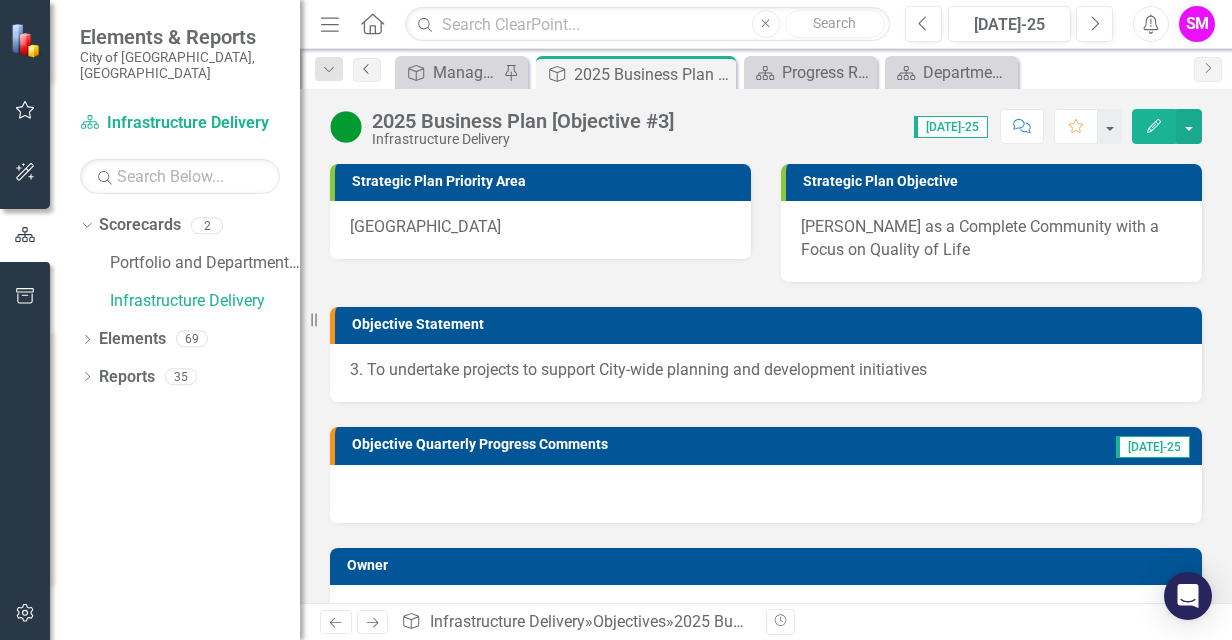 click on "Previous" at bounding box center [367, 70] 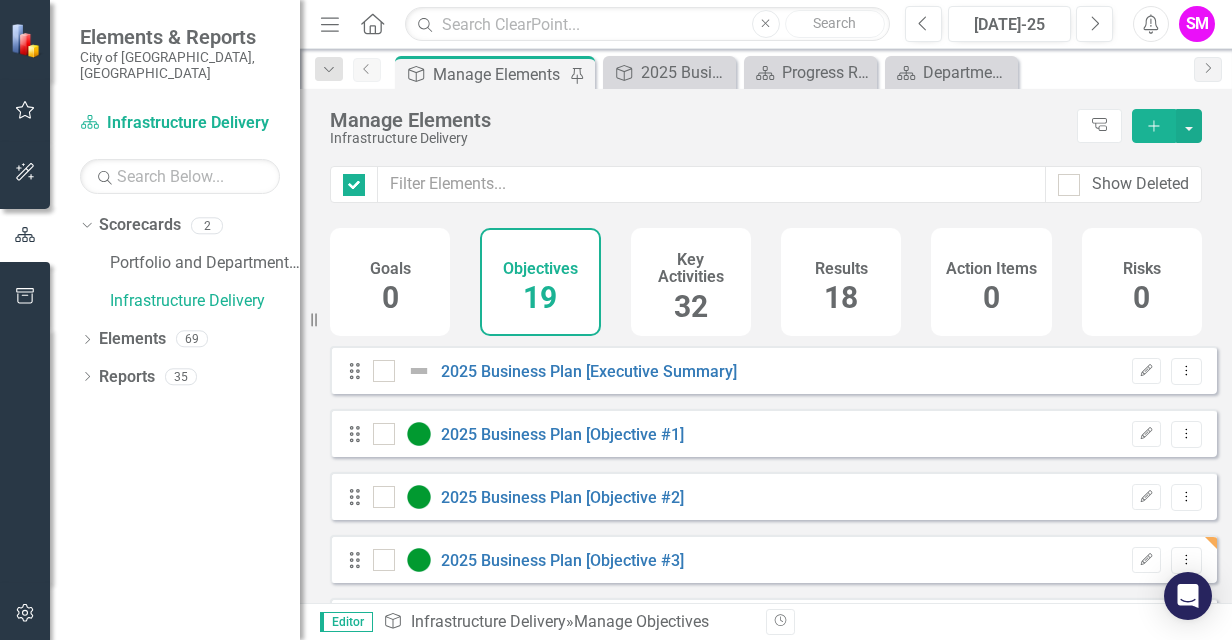 checkbox on "false" 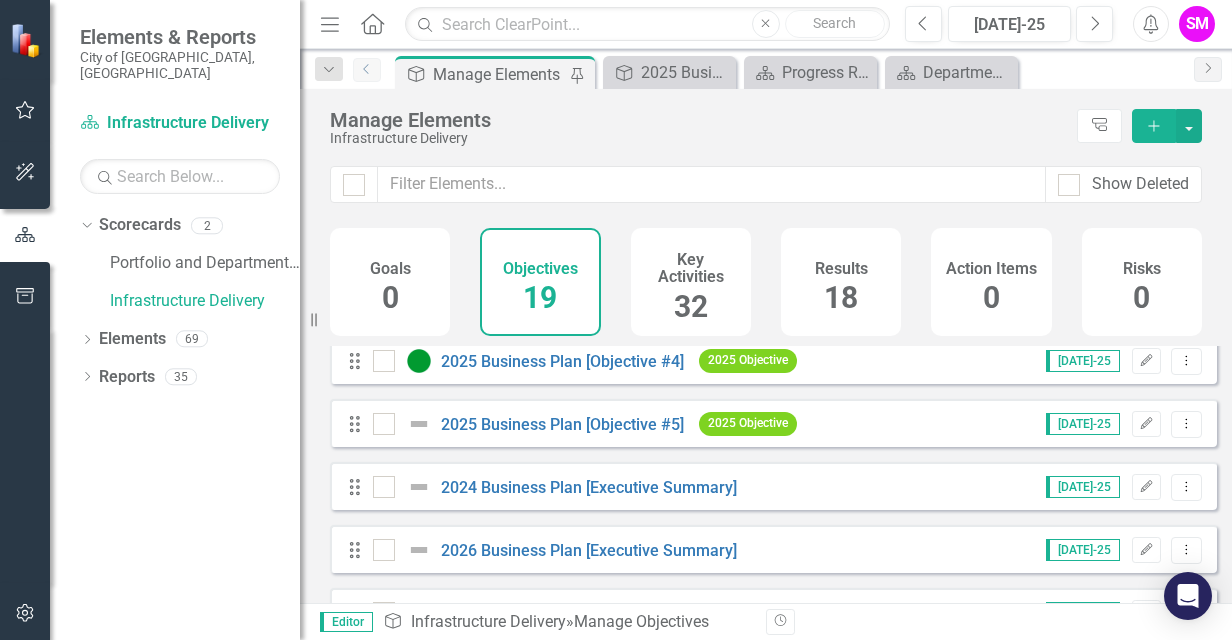 scroll, scrollTop: 263, scrollLeft: 0, axis: vertical 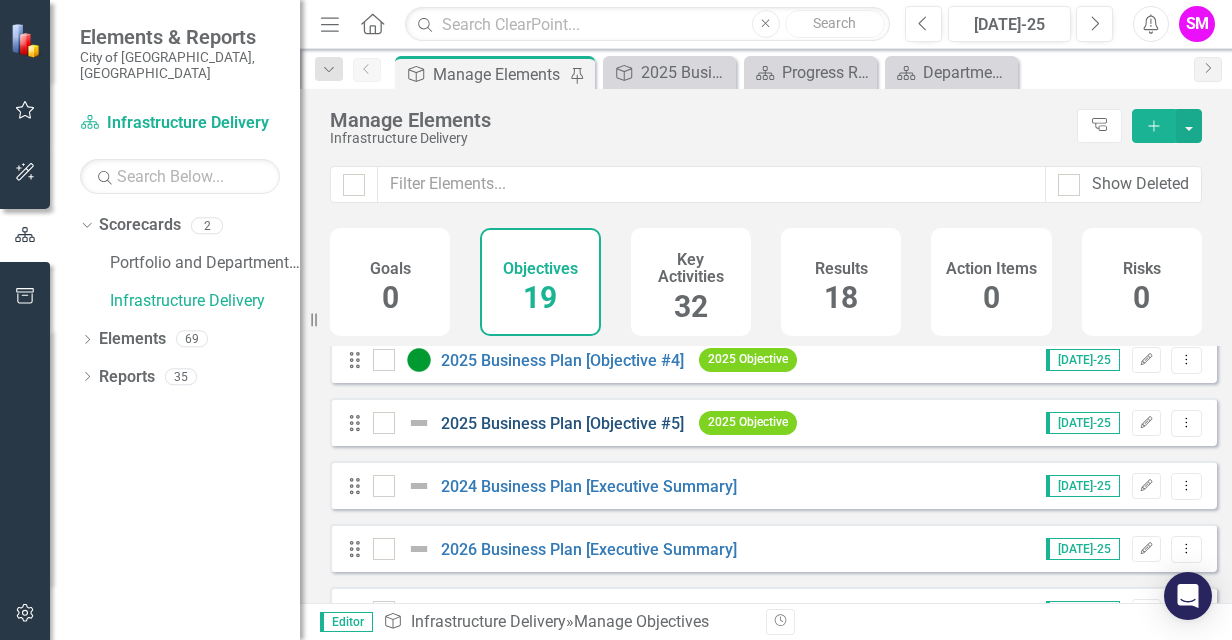 click on "2025 Business Plan [Objective #5]" at bounding box center (562, 423) 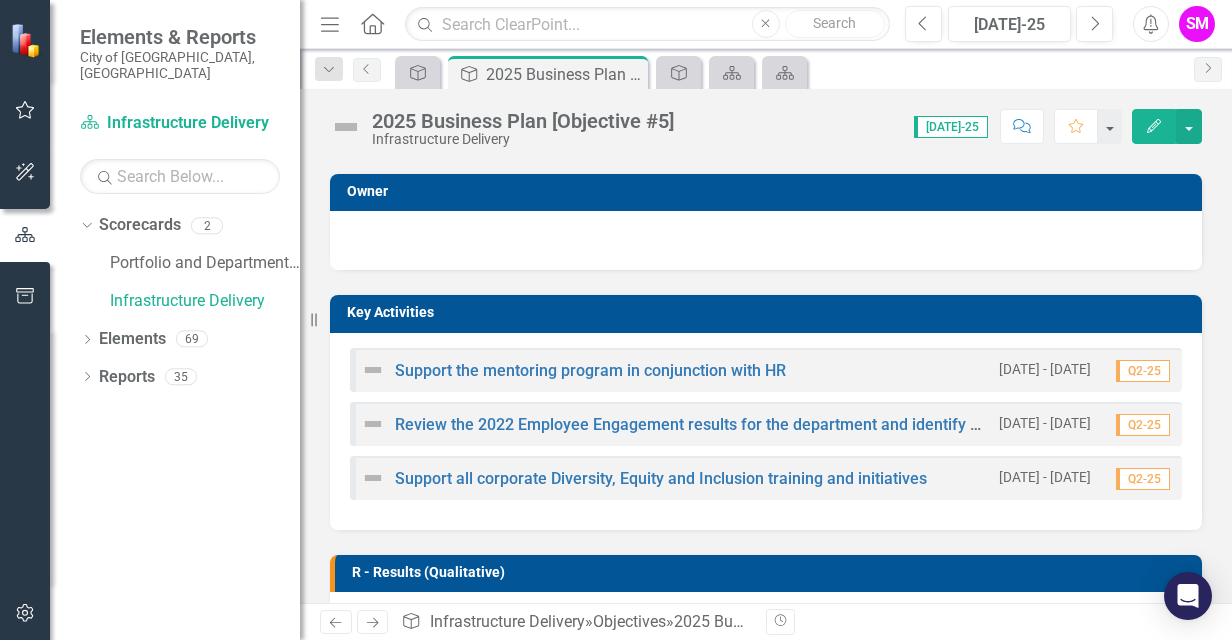 scroll, scrollTop: 375, scrollLeft: 0, axis: vertical 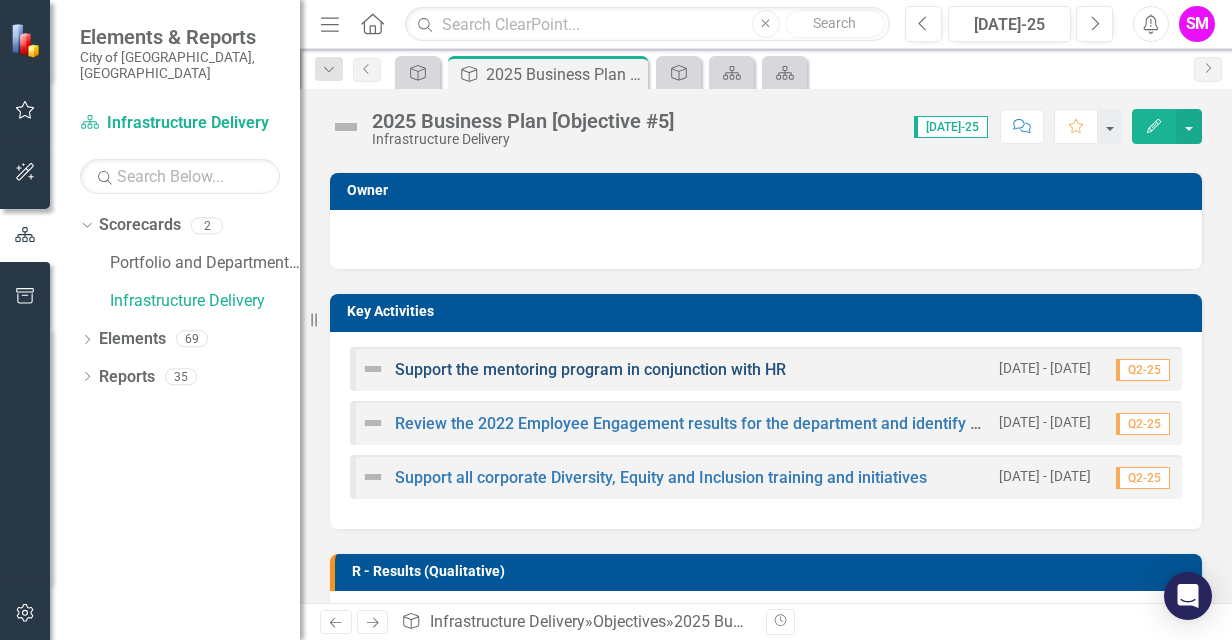 click on "Support the mentoring program in conjunction with HR" at bounding box center [590, 369] 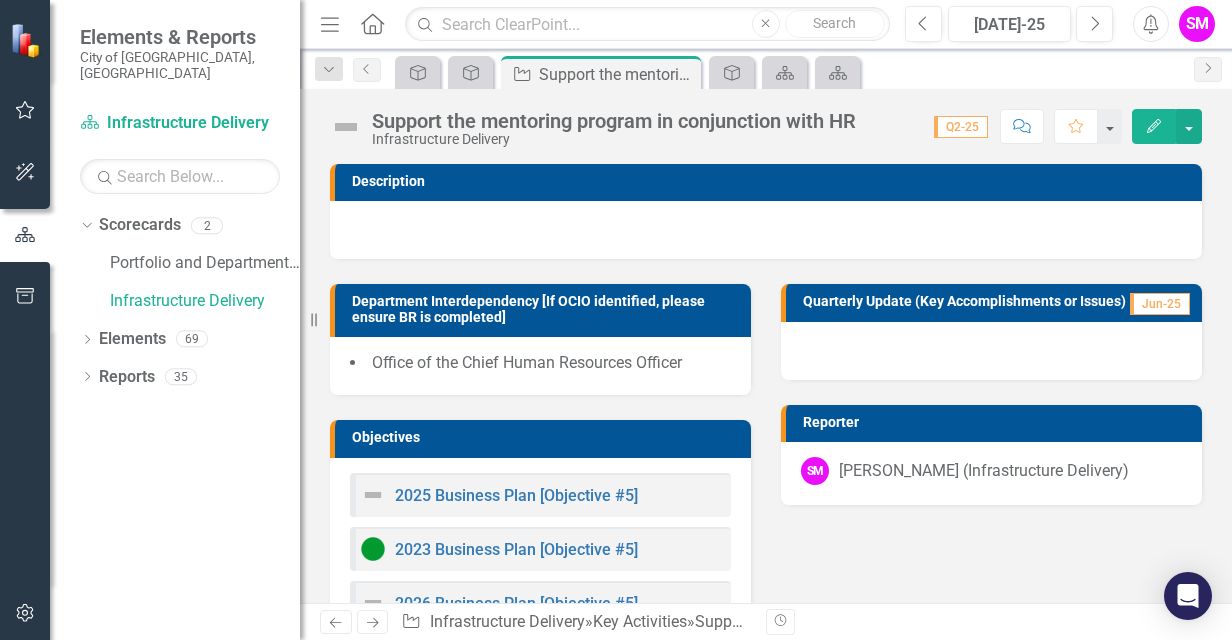 scroll, scrollTop: 70, scrollLeft: 0, axis: vertical 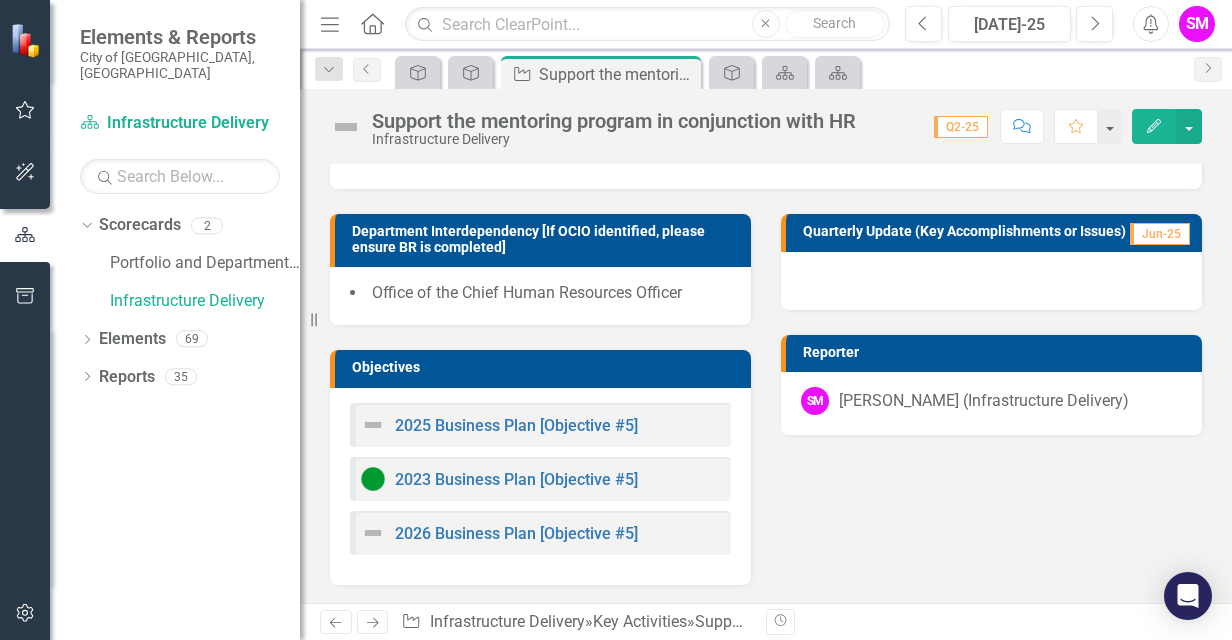 click at bounding box center (991, 281) 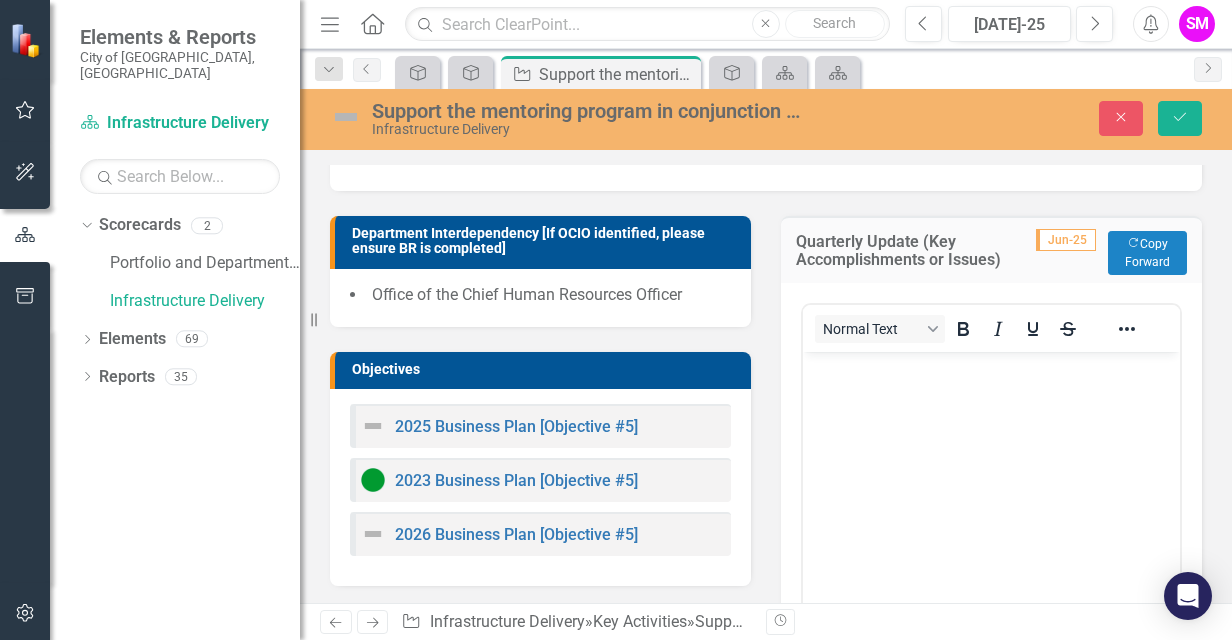 scroll, scrollTop: 0, scrollLeft: 0, axis: both 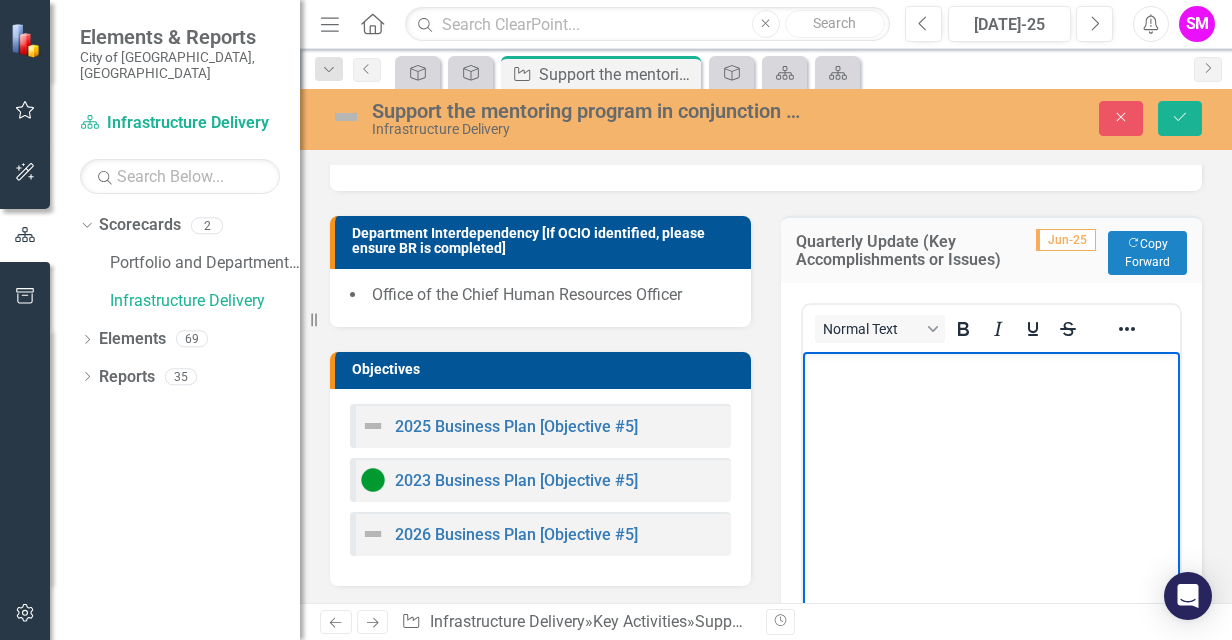 click at bounding box center [991, 501] 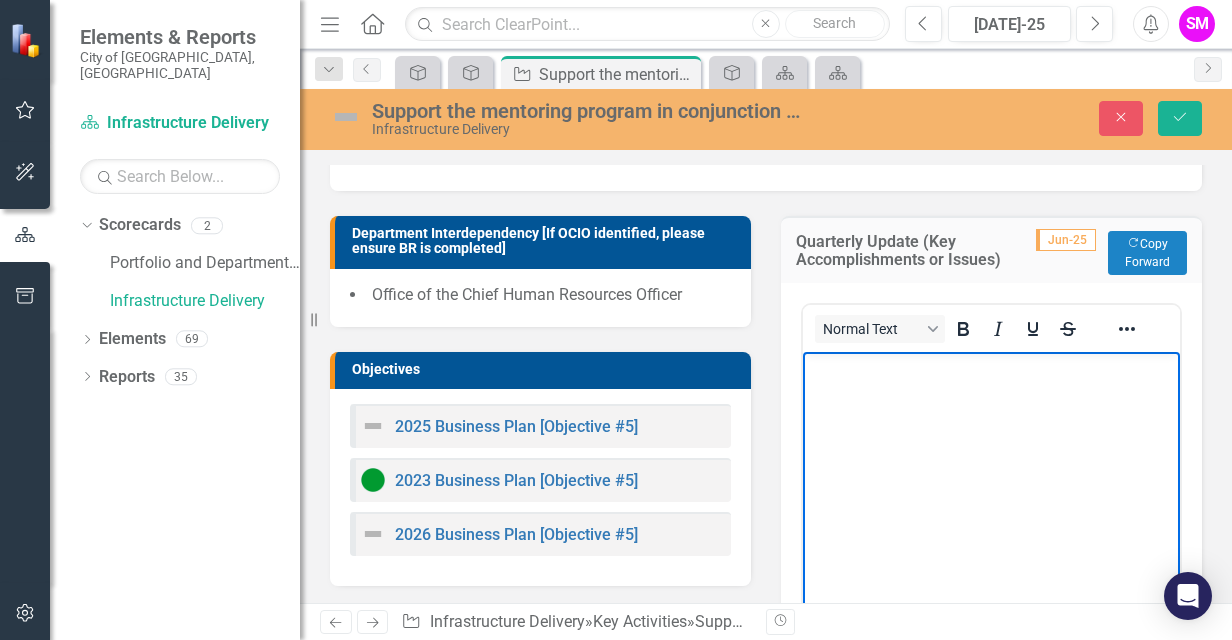 type 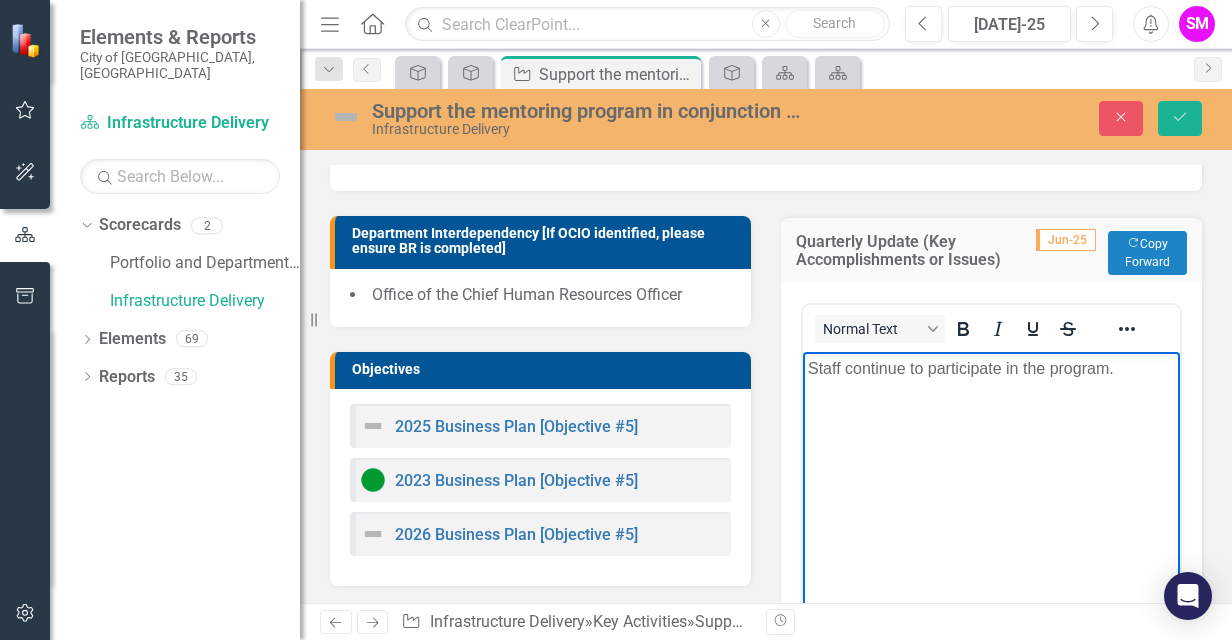 click on "Staff continue to participate in the program." at bounding box center [991, 501] 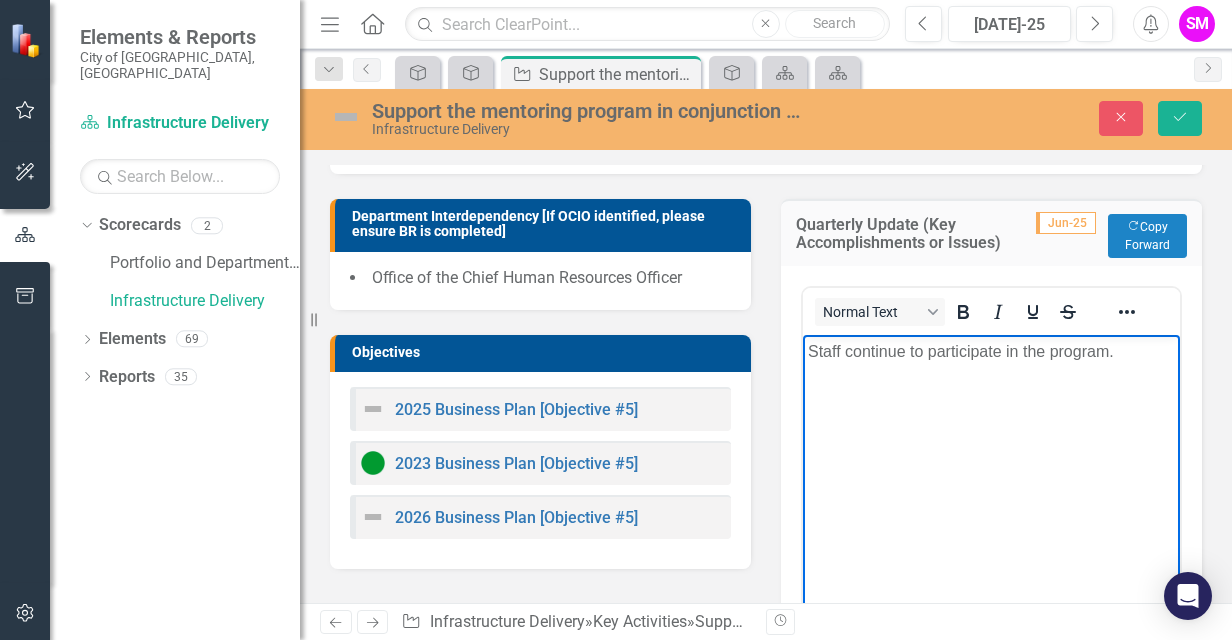 scroll, scrollTop: 86, scrollLeft: 0, axis: vertical 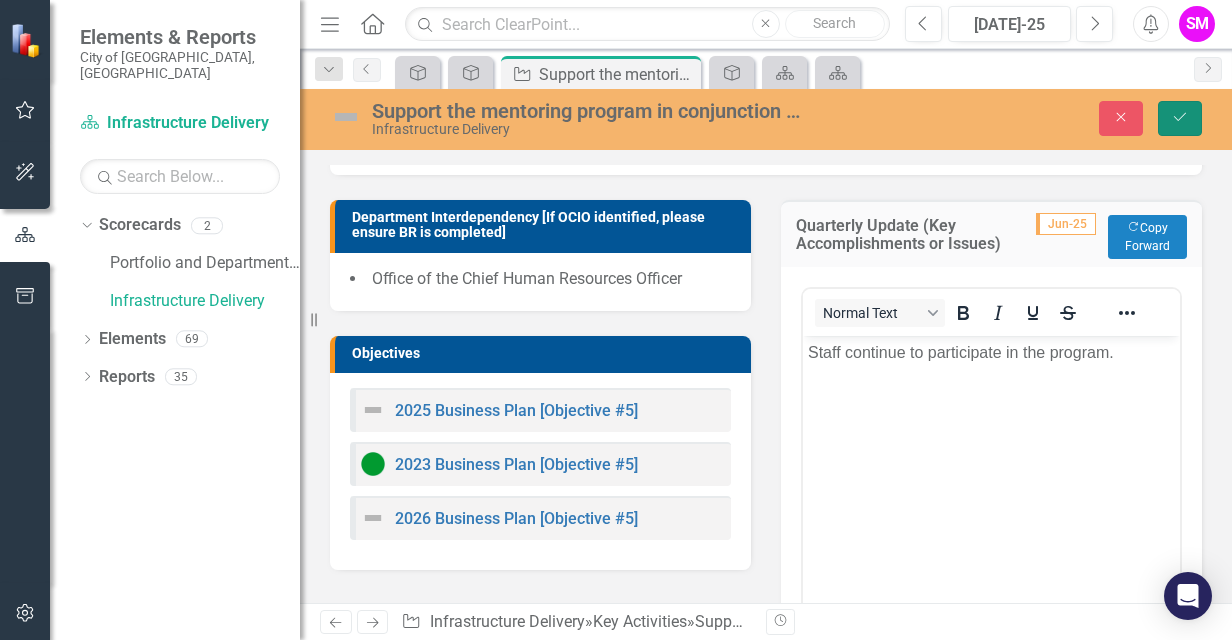 click on "Save" 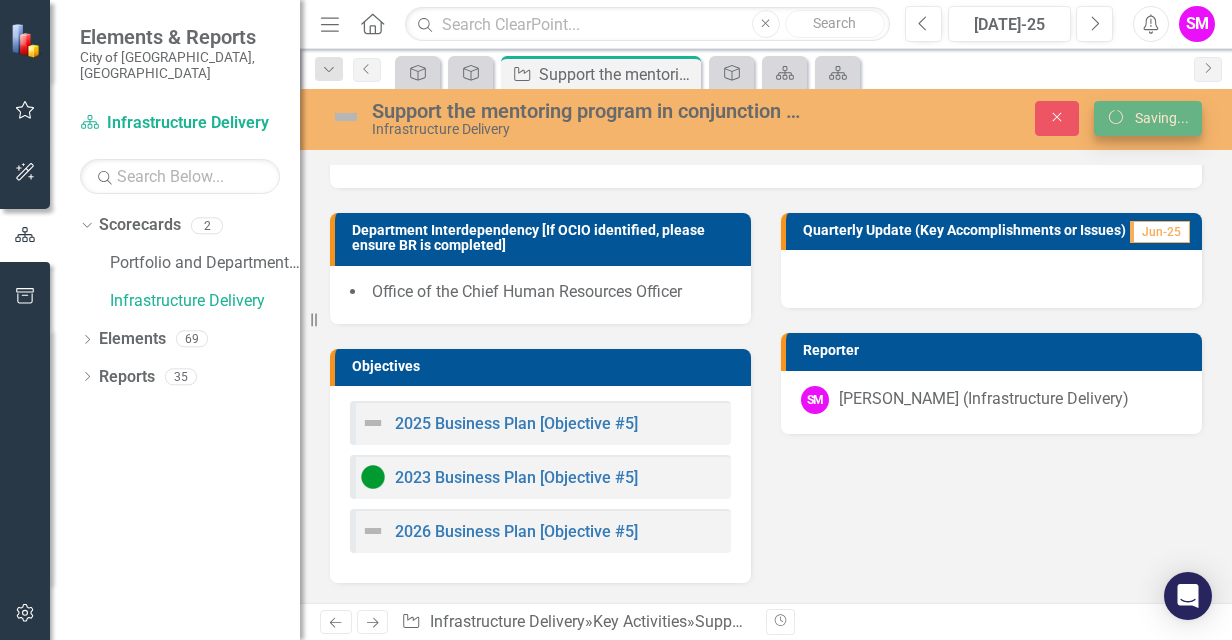 scroll, scrollTop: 72, scrollLeft: 0, axis: vertical 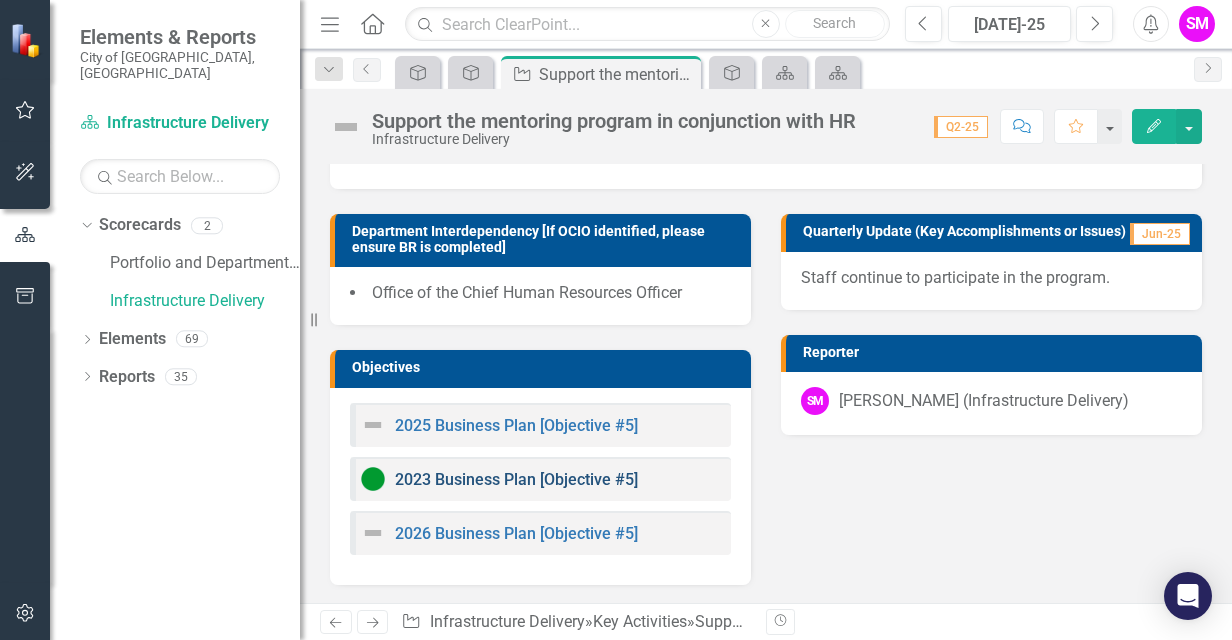 click on "2023 Business Plan [Objective #5]" at bounding box center (516, 479) 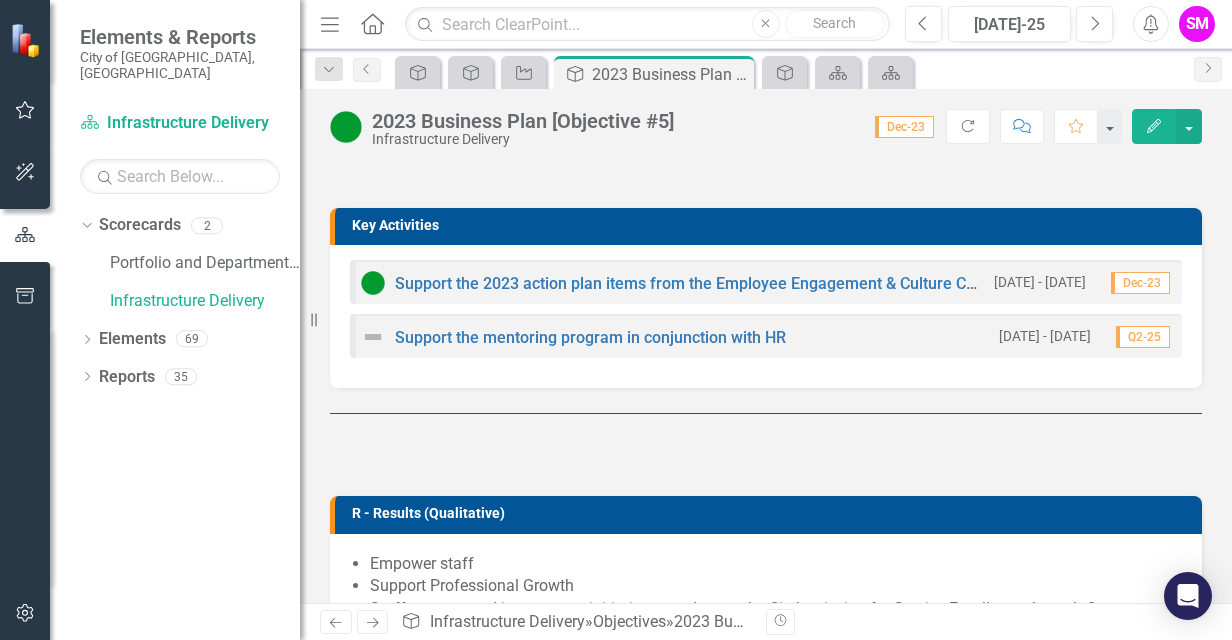 scroll, scrollTop: 424, scrollLeft: 0, axis: vertical 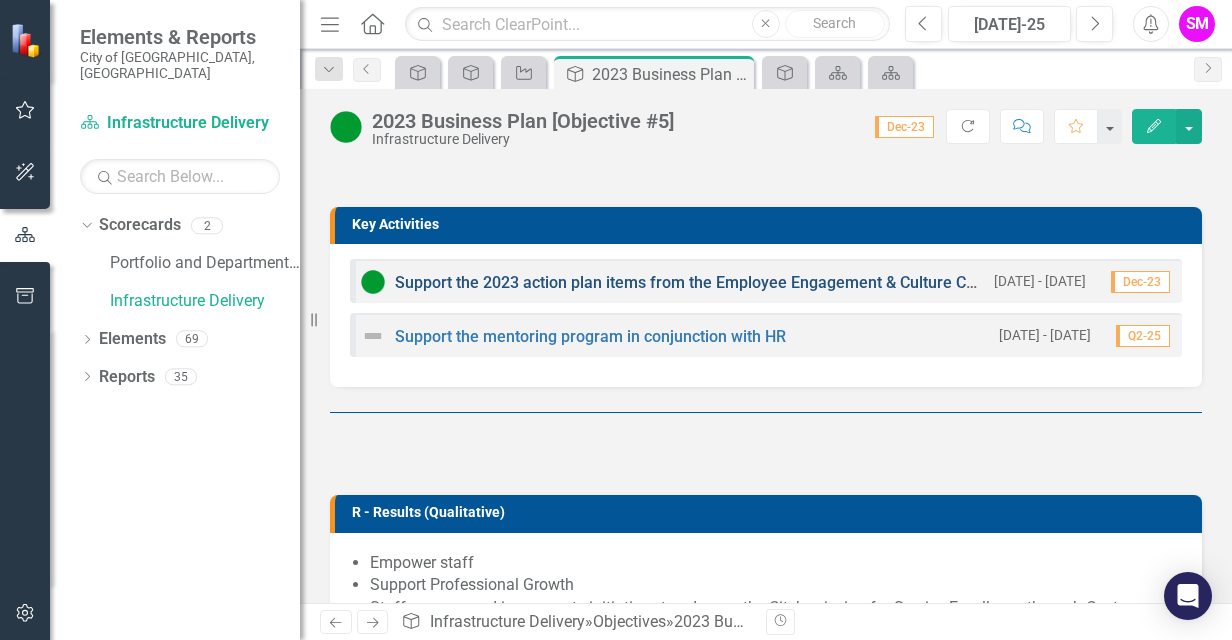 click on "Support the 2023 action plan items from the Employee Engagement & Culture Committee" at bounding box center (715, 282) 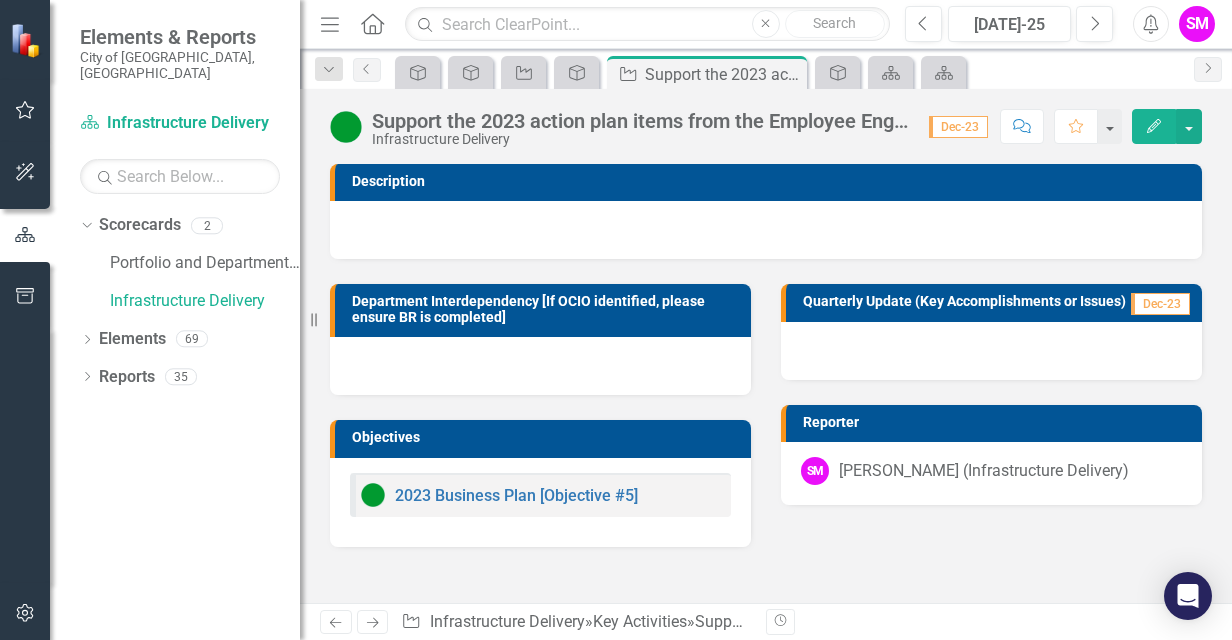 click at bounding box center (991, 351) 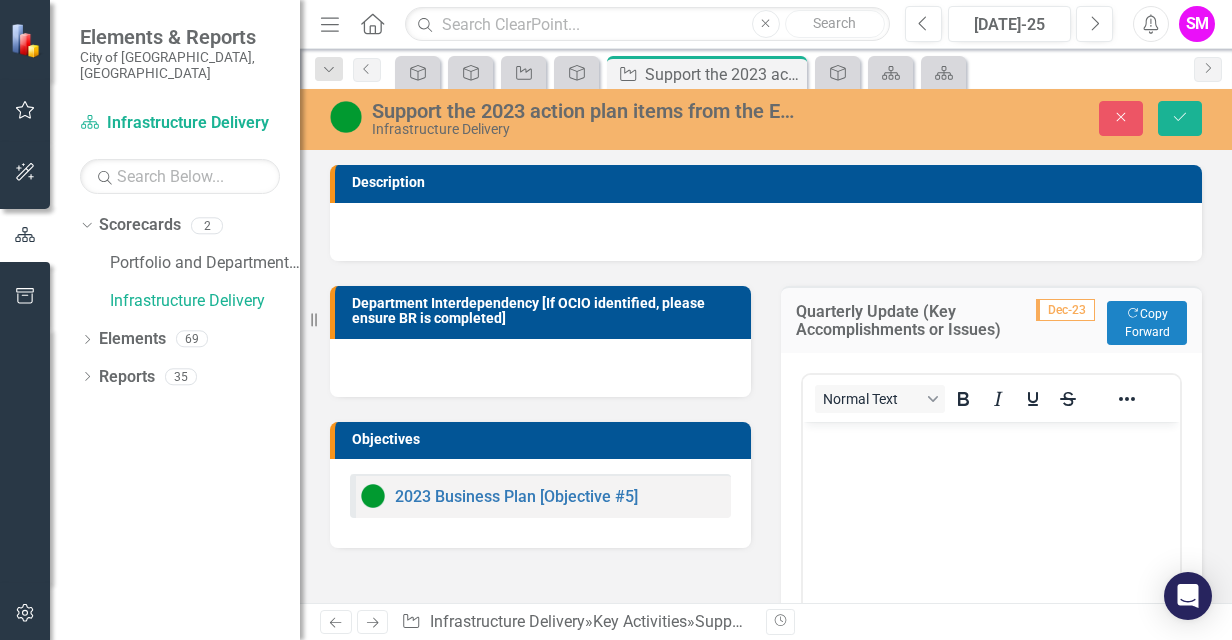 scroll, scrollTop: 0, scrollLeft: 0, axis: both 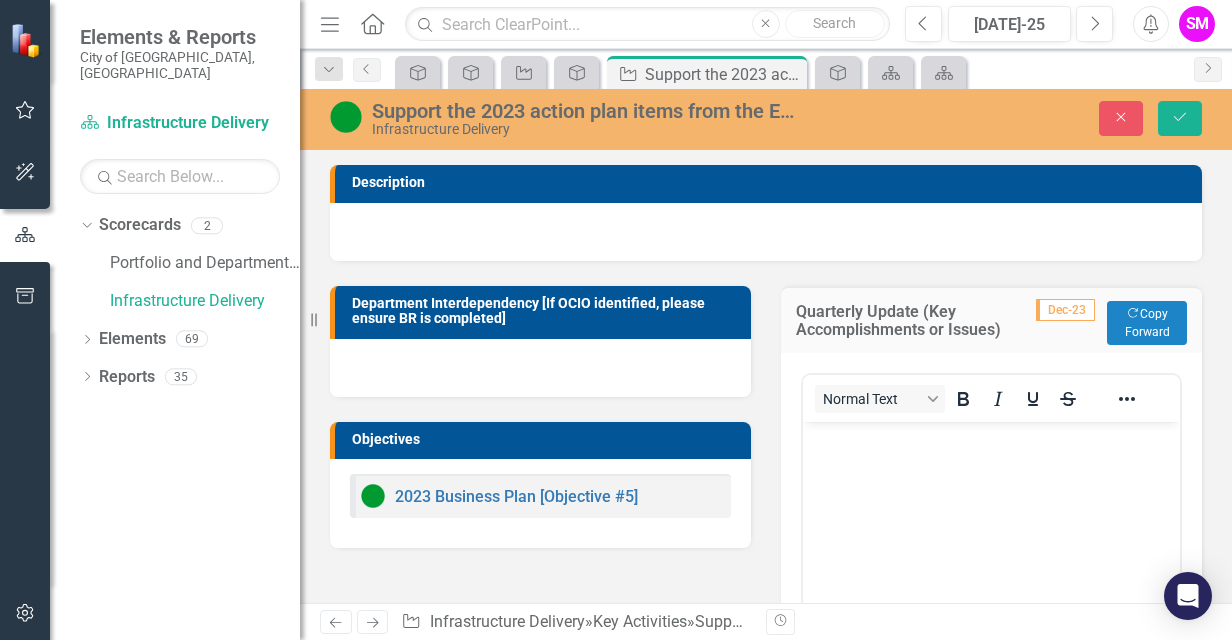 click at bounding box center (991, 571) 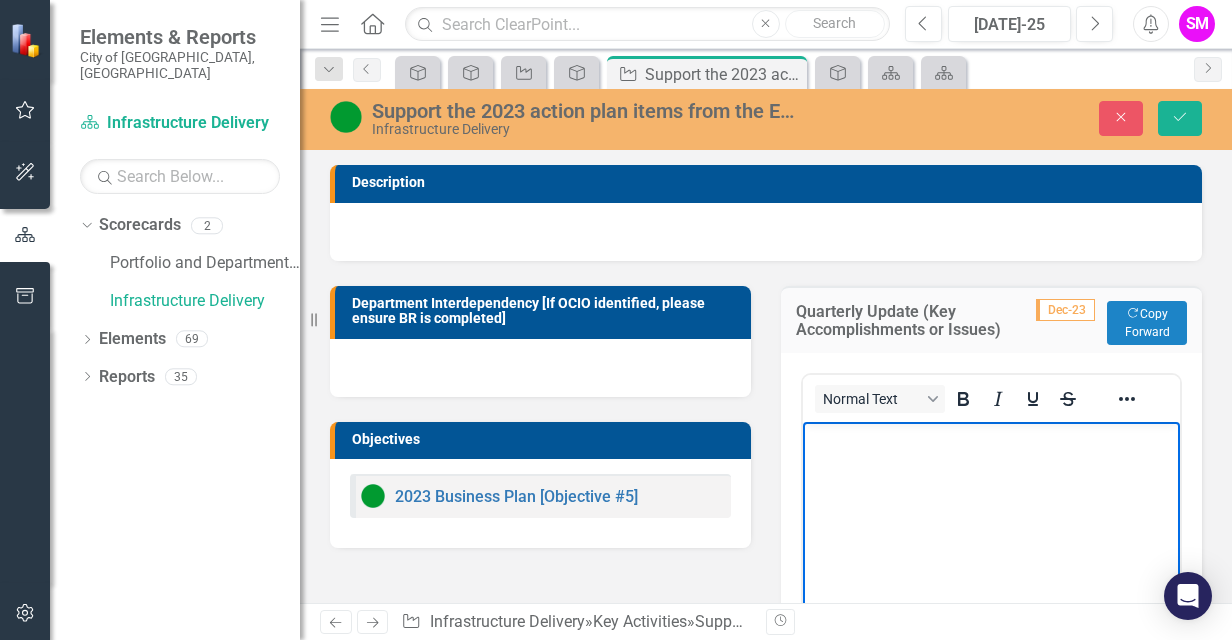 type 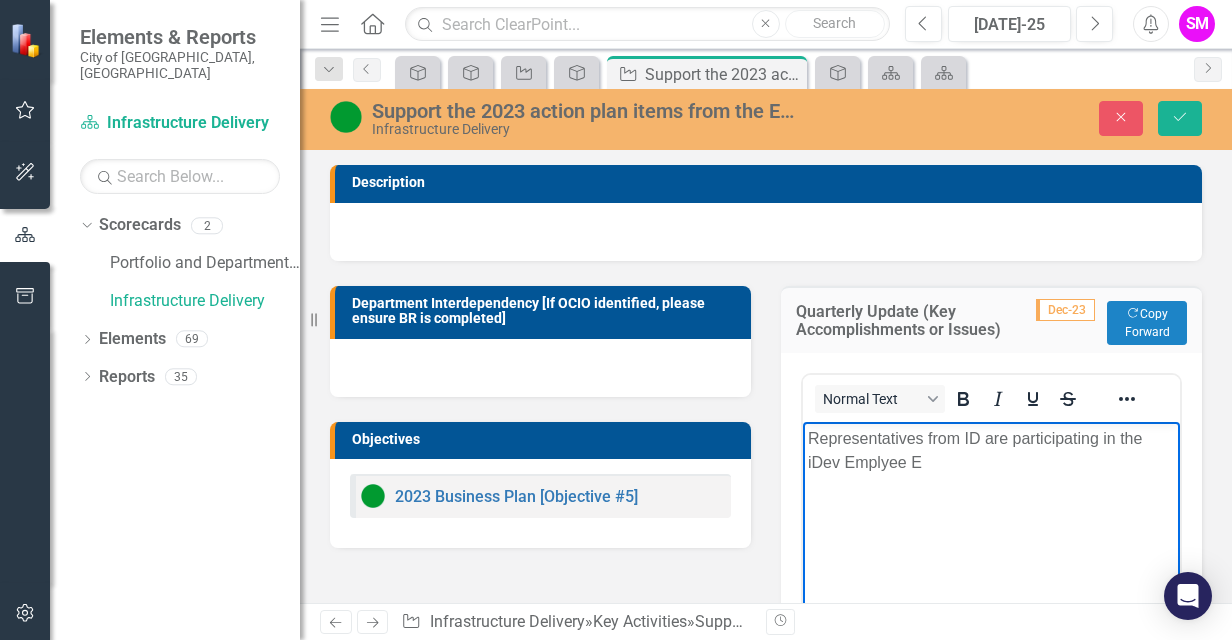 click on "Representatives from ID are participating in the iDev Emplyee E" at bounding box center (991, 450) 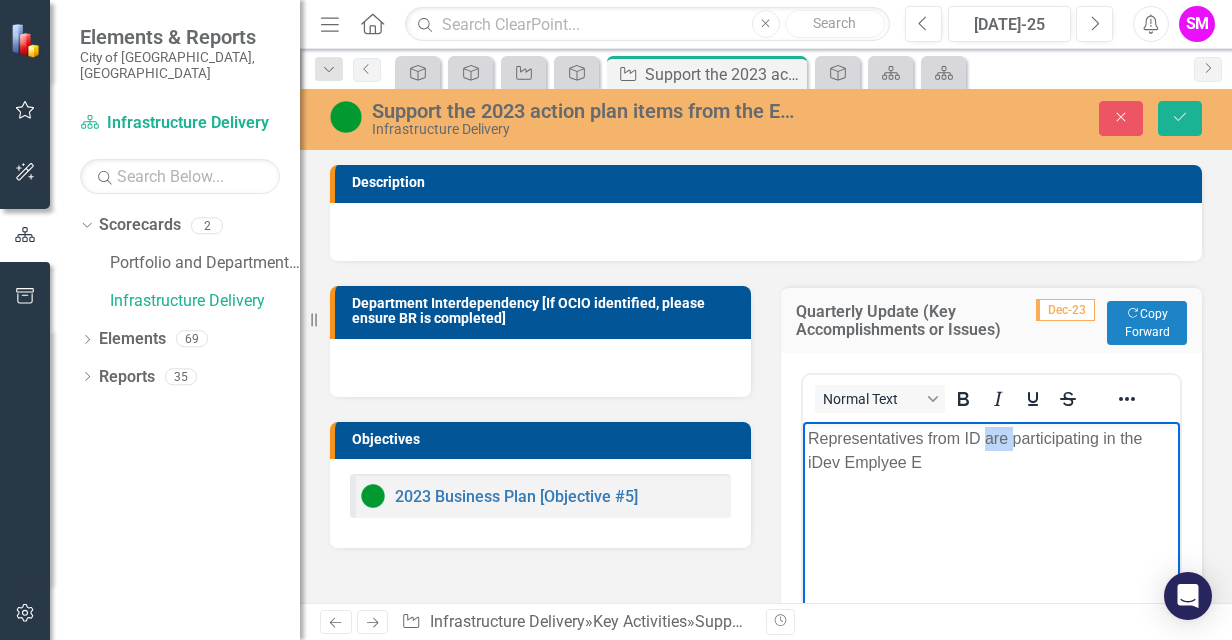click on "Representatives from ID are participating in the iDev Emplyee E" at bounding box center (991, 450) 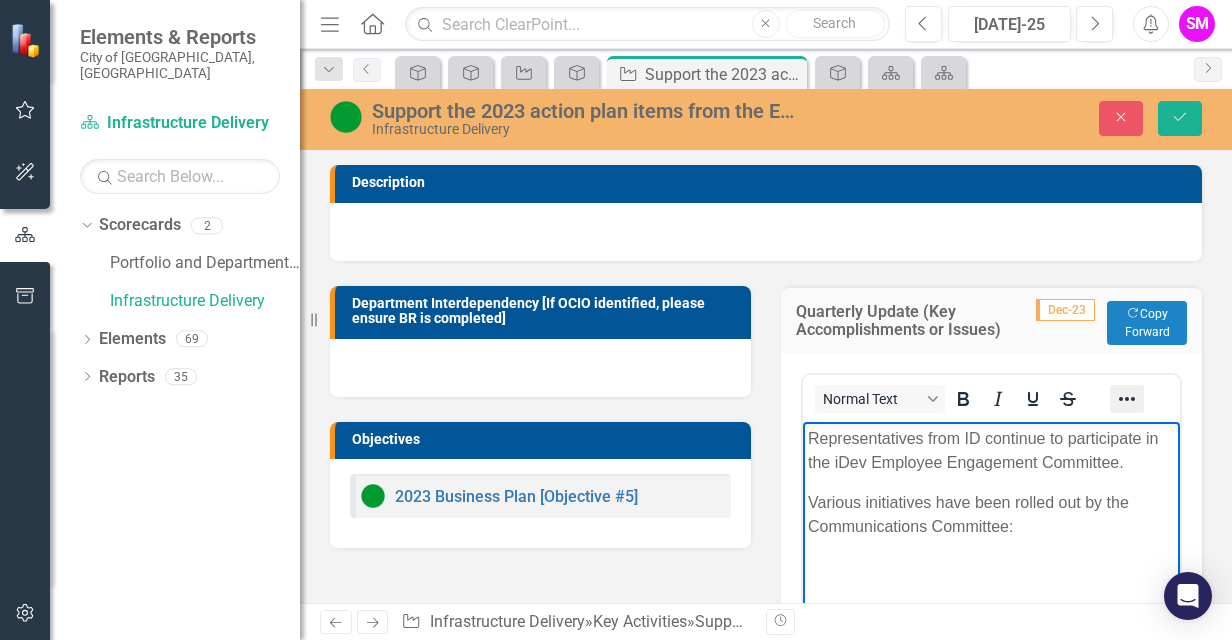 click 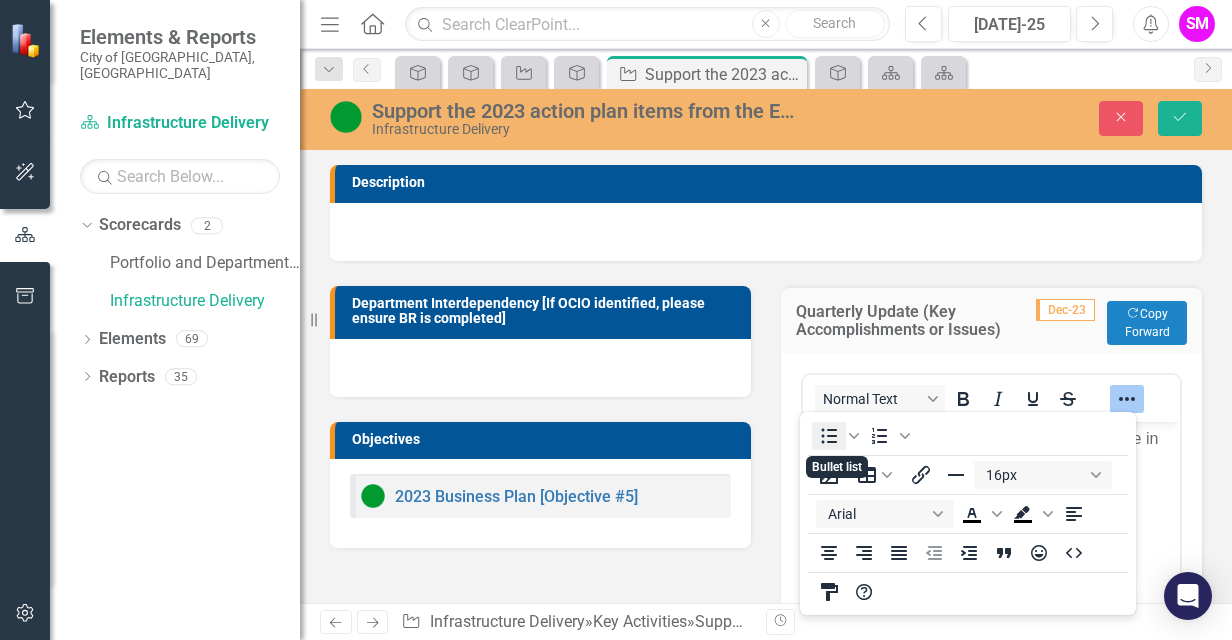 click 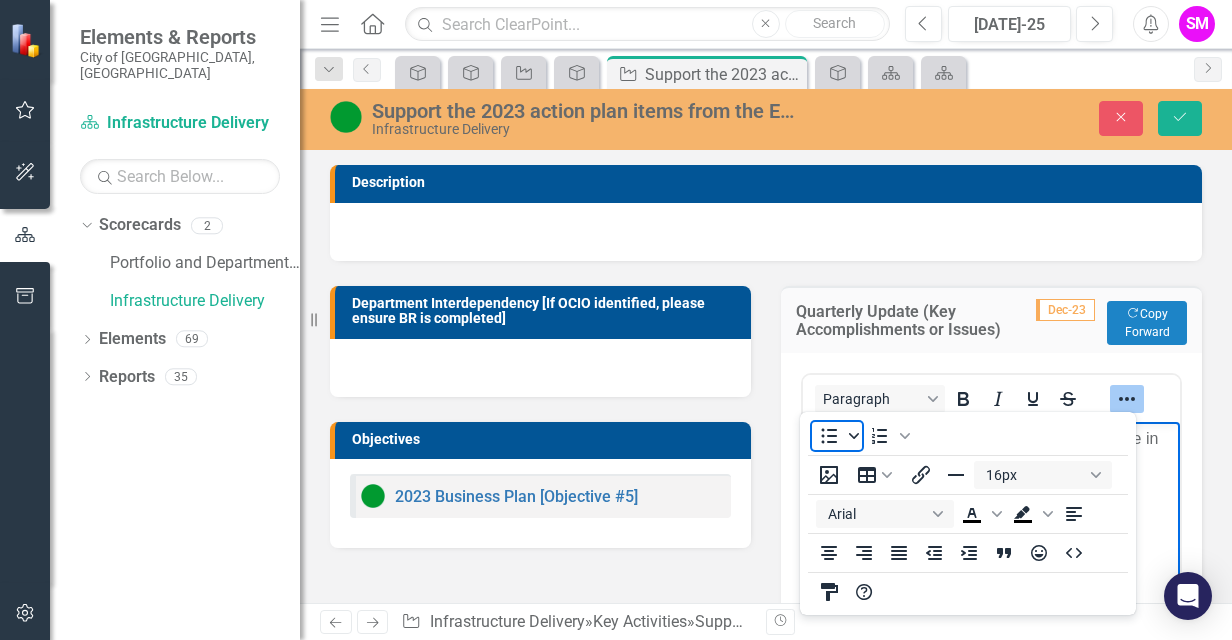 click 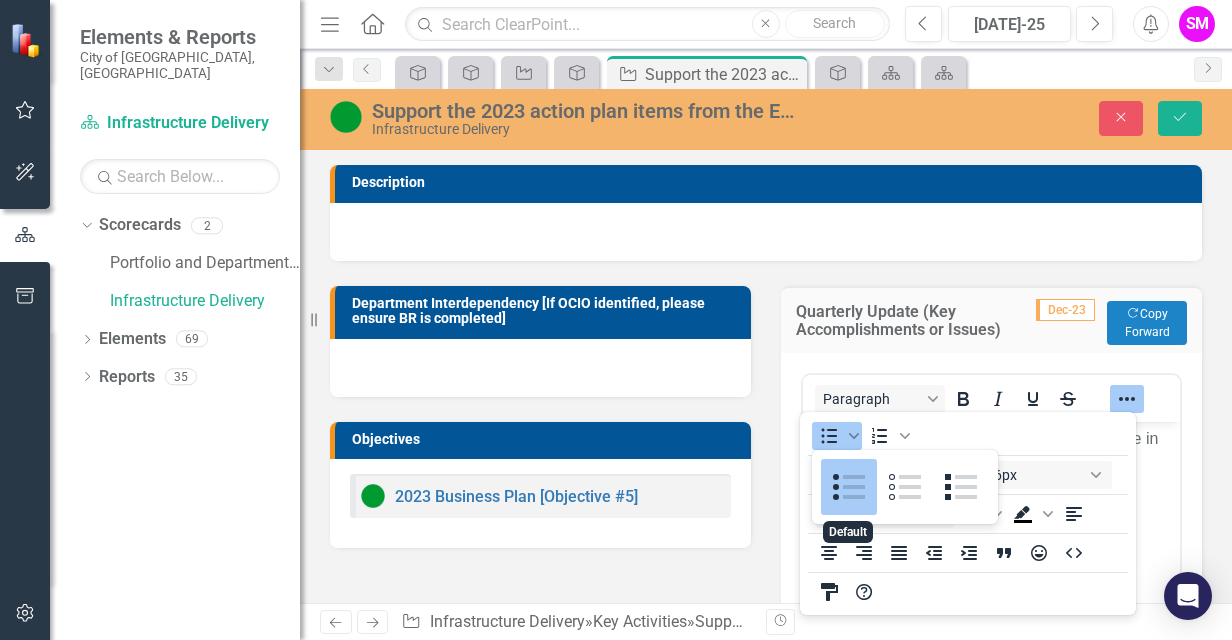 click at bounding box center (849, 487) 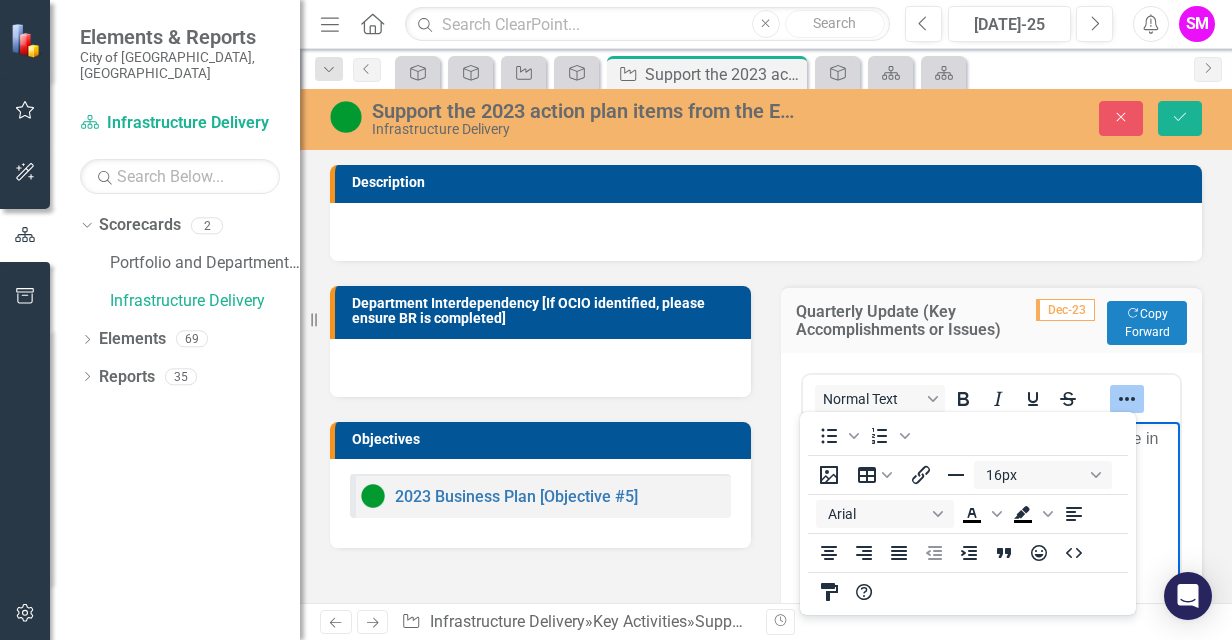 click on "Representatives from ID continue to participate in the iDev Employee Engagement Committee.  Various initiatives have been rolled out by the Communications Committee:" at bounding box center (991, 571) 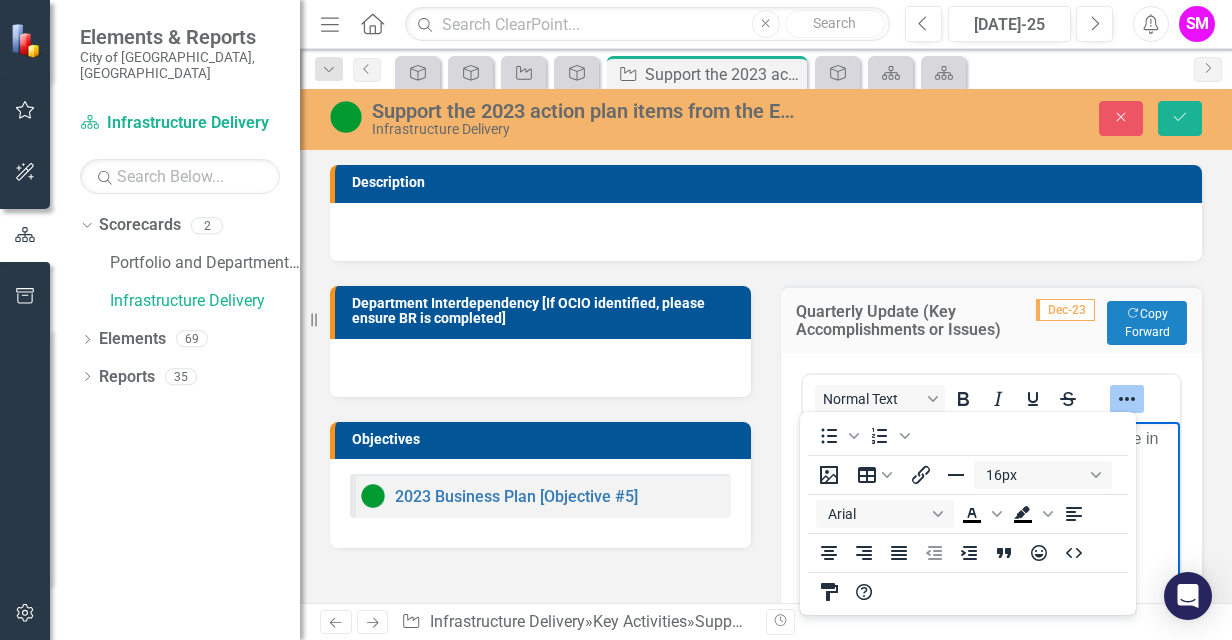 click on "Various initiatives have been rolled out by the Communications Committee:" at bounding box center (991, 514) 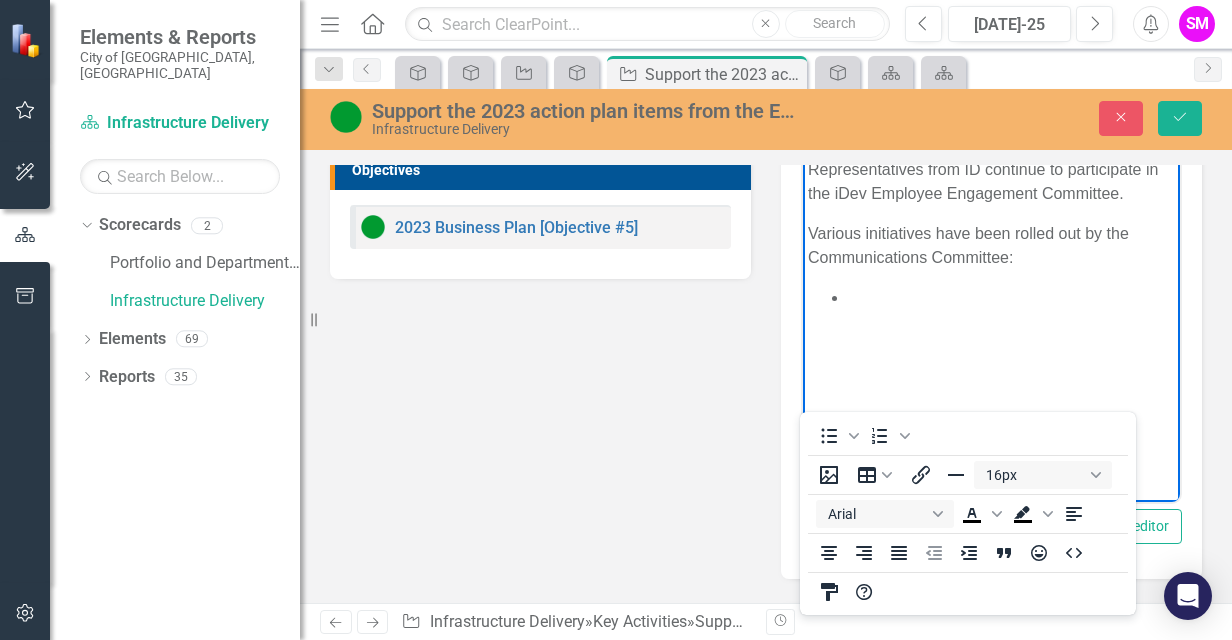 scroll, scrollTop: 270, scrollLeft: 0, axis: vertical 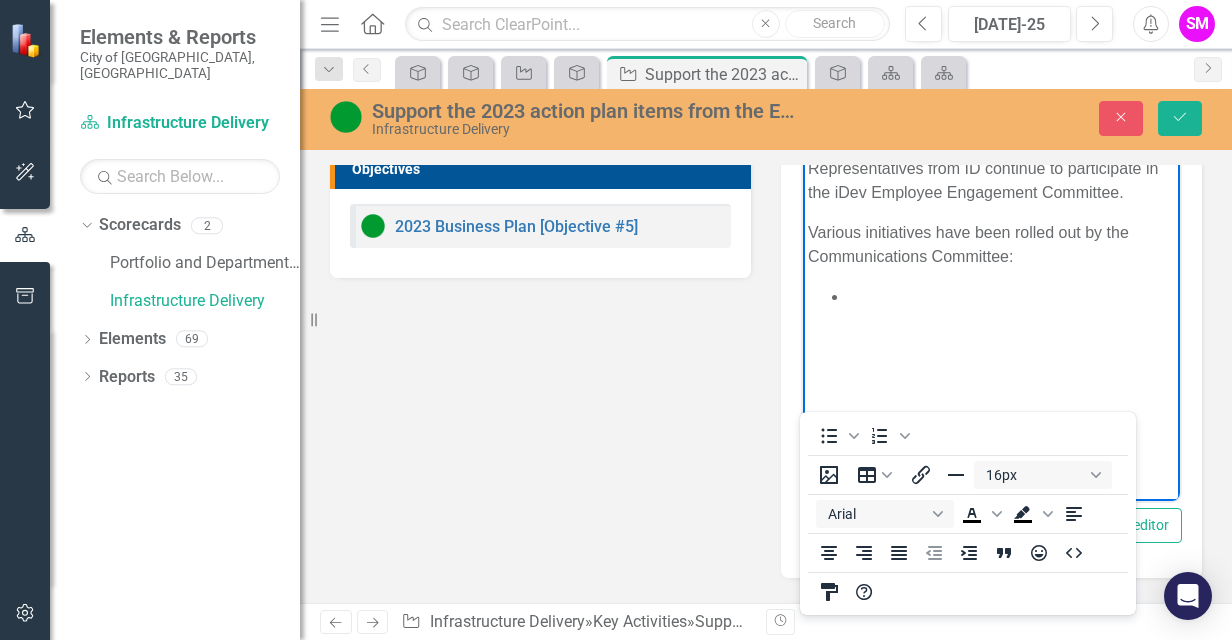 click at bounding box center (1011, 296) 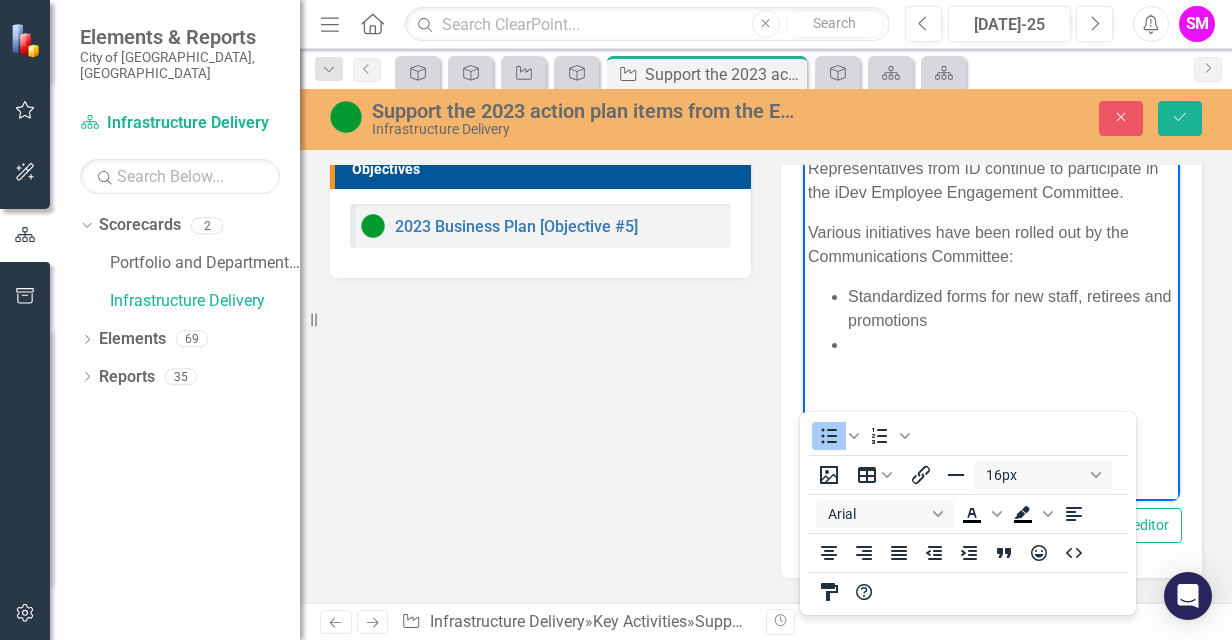 click at bounding box center [1011, 344] 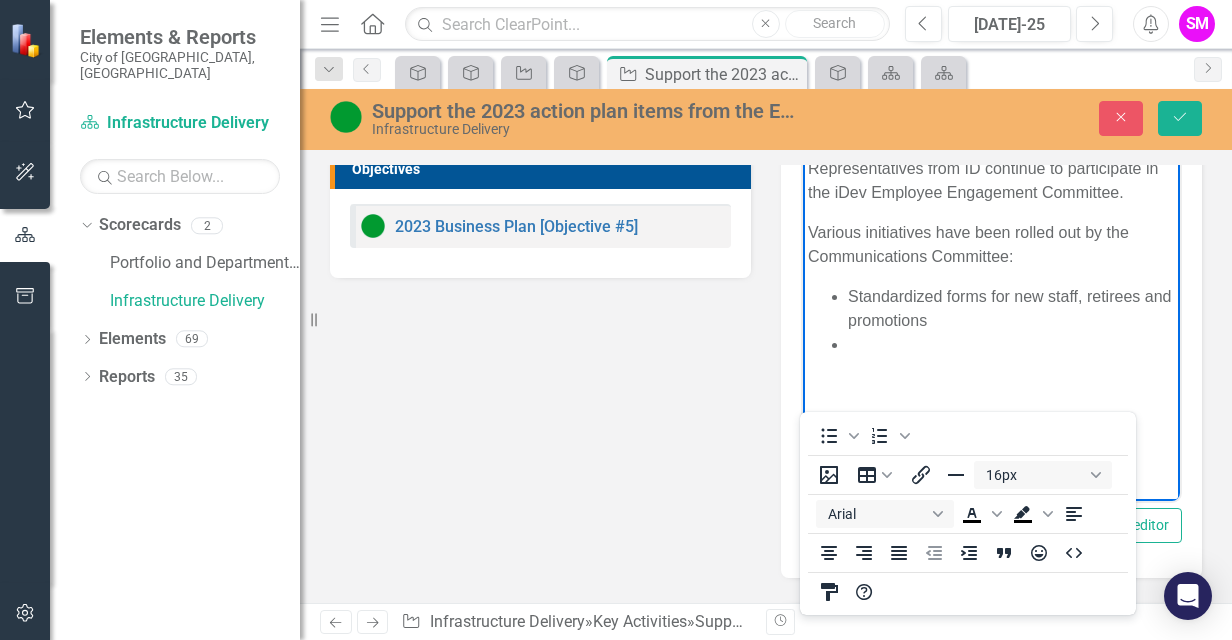 click on "Various initiatives have been rolled out by the Communications Committee:" at bounding box center [991, 244] 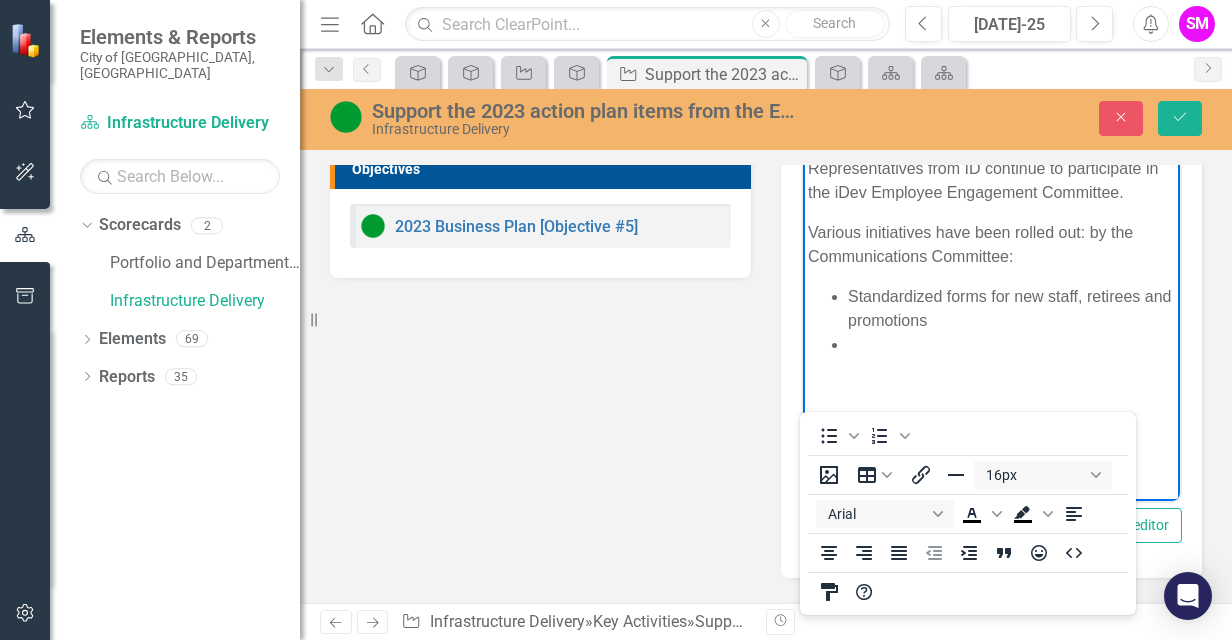 click on "Various initiatives have been rolled out: by the Communications Committee:" at bounding box center (991, 244) 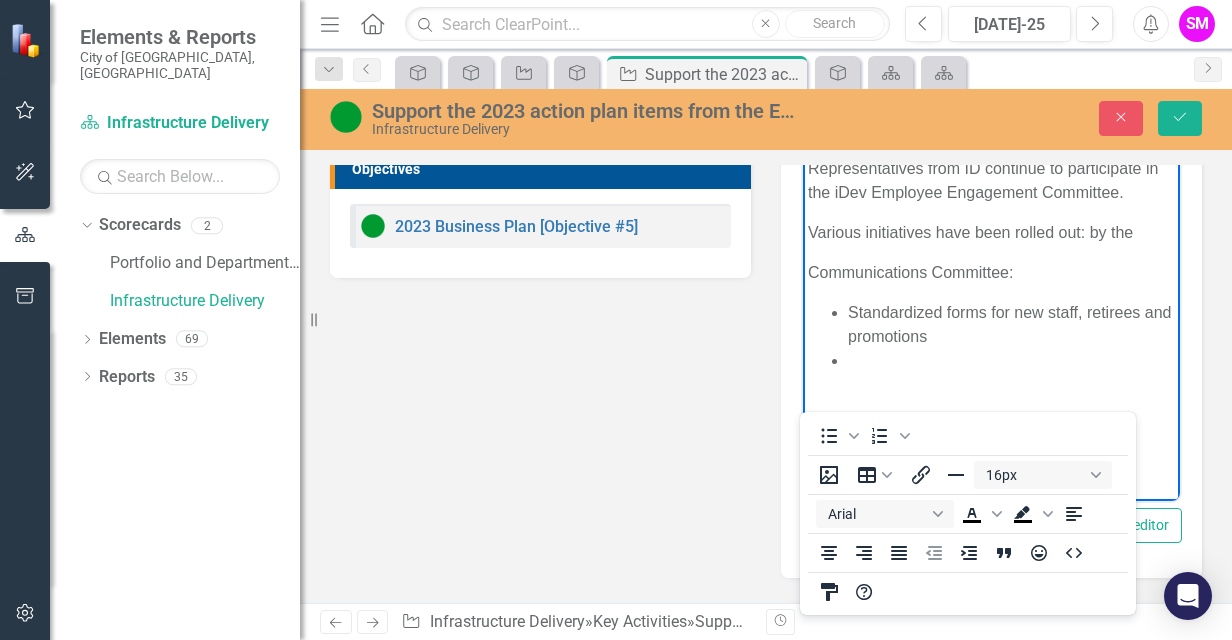 click on "Various initiatives have been rolled out: by the" at bounding box center (991, 232) 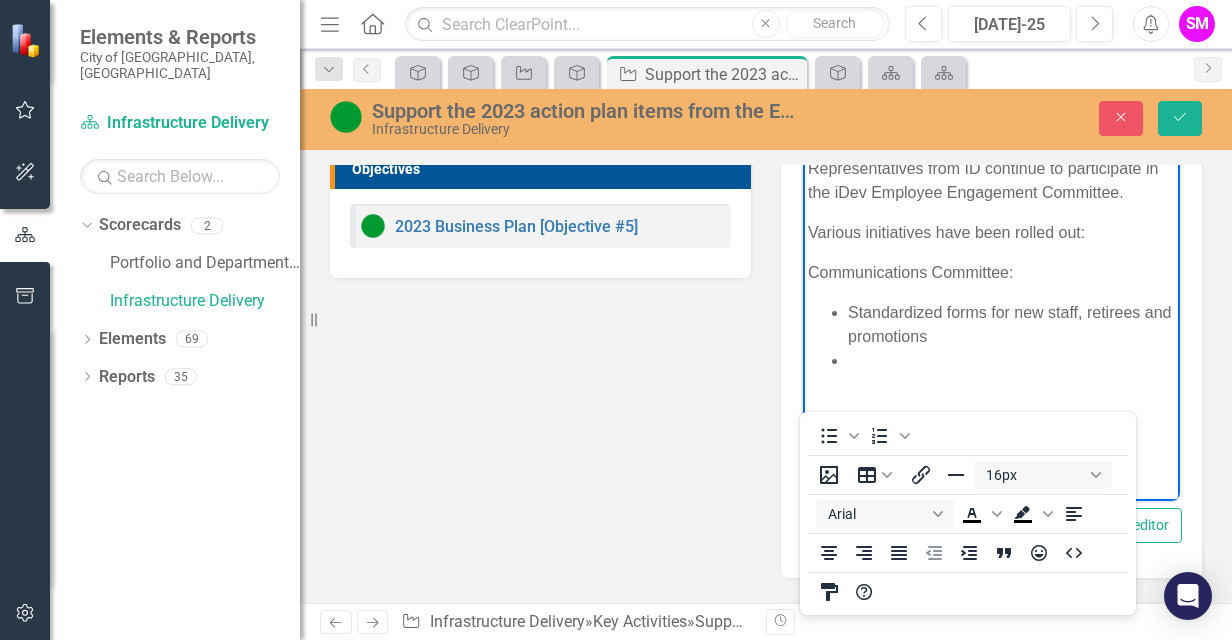 click at bounding box center (1011, 360) 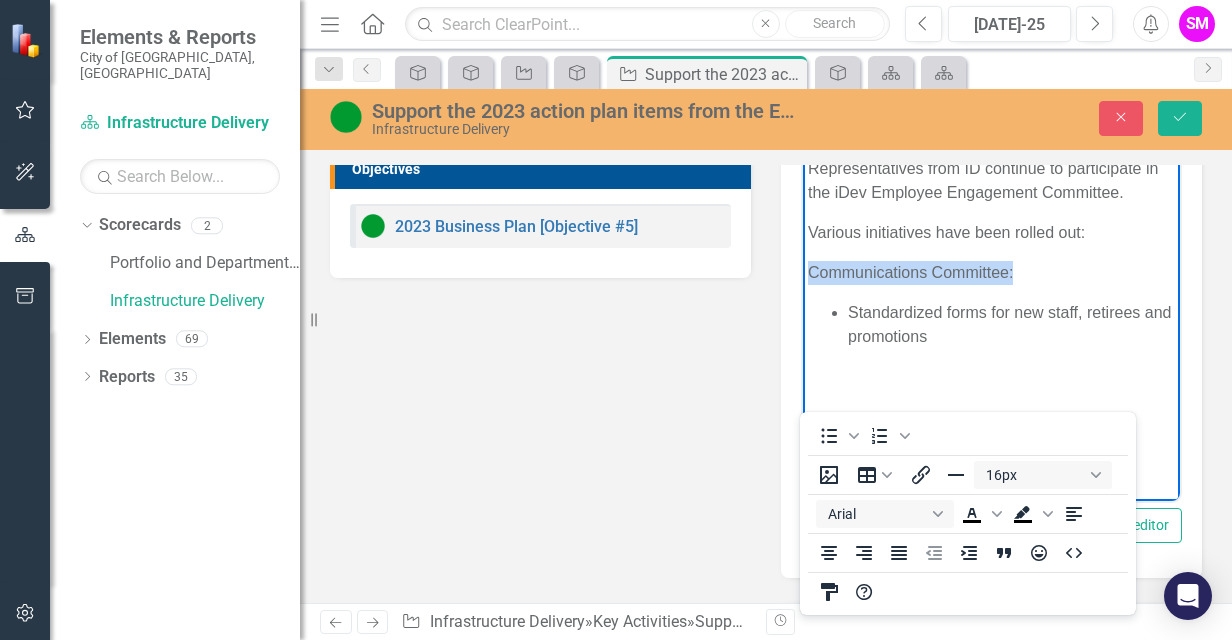 drag, startPoint x: 1024, startPoint y: 272, endPoint x: 812, endPoint y: 265, distance: 212.11554 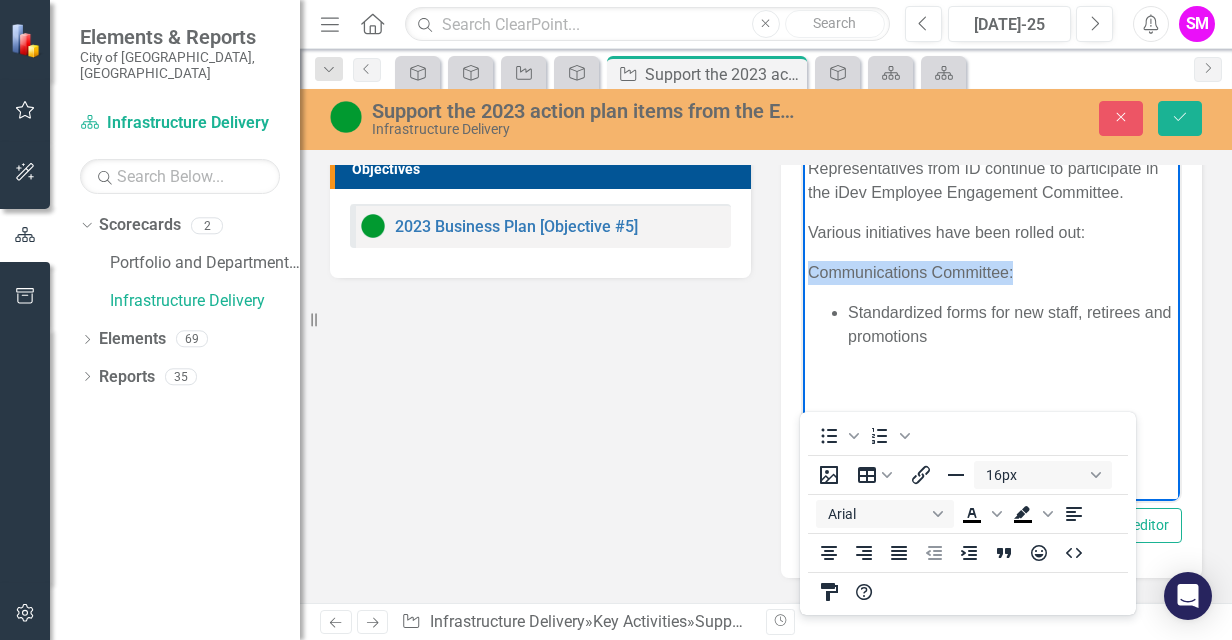 click on "Communications Committee:" at bounding box center (991, 272) 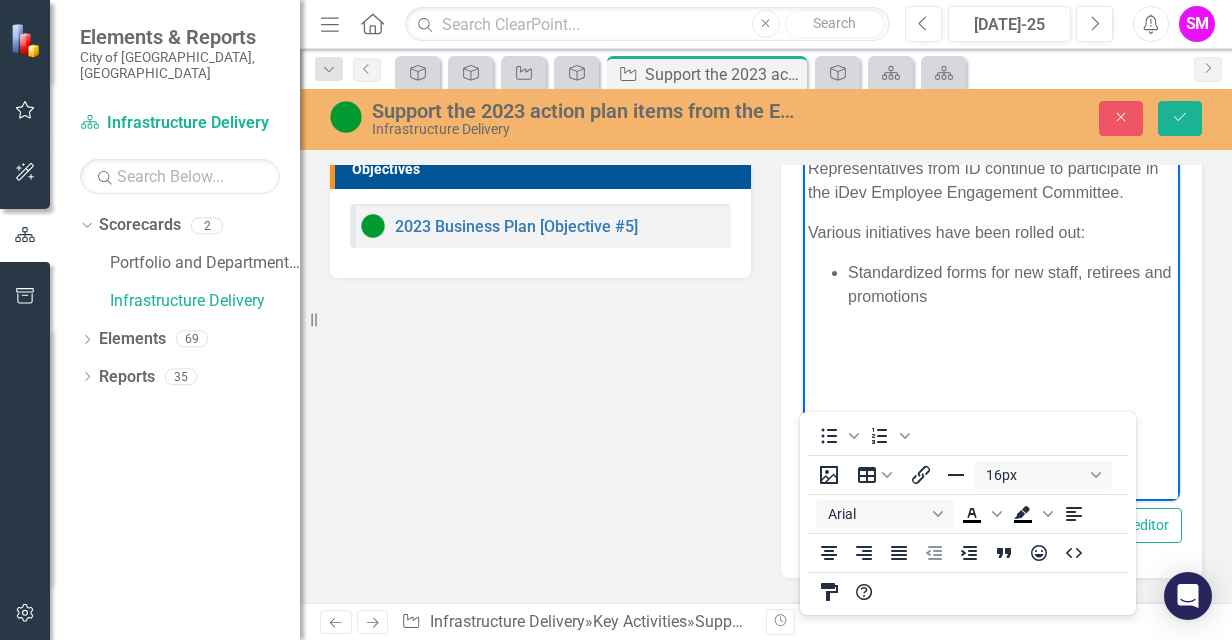 drag, startPoint x: 1094, startPoint y: 228, endPoint x: 1105, endPoint y: 229, distance: 11.045361 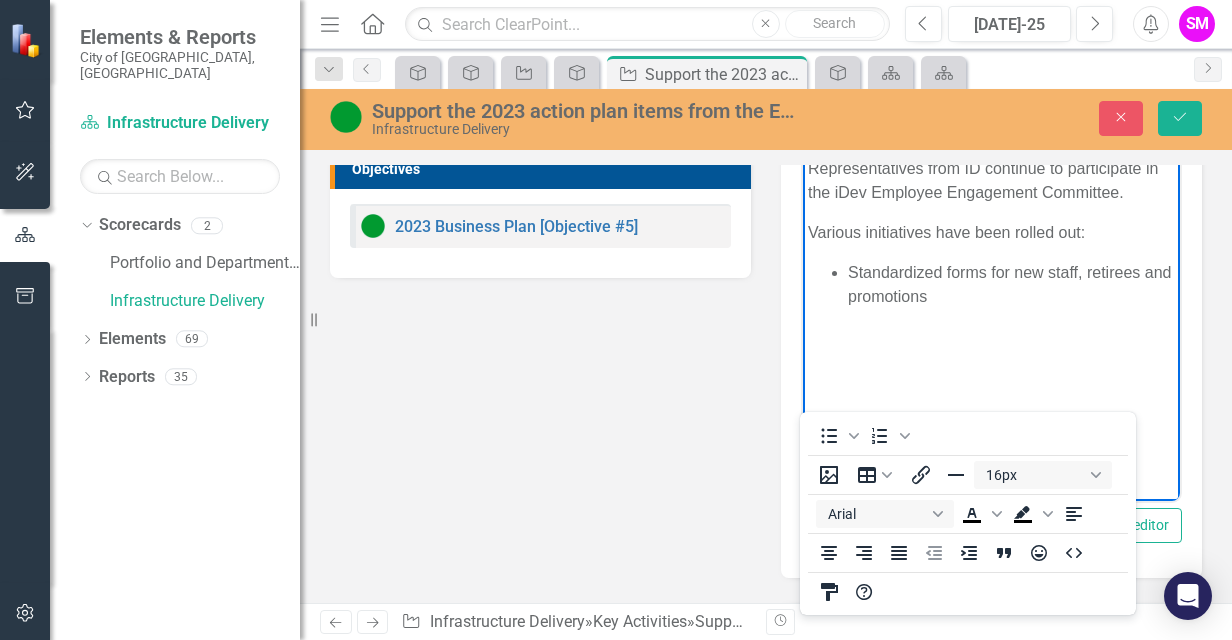 click on "Various initiatives have been rolled out:" at bounding box center [991, 232] 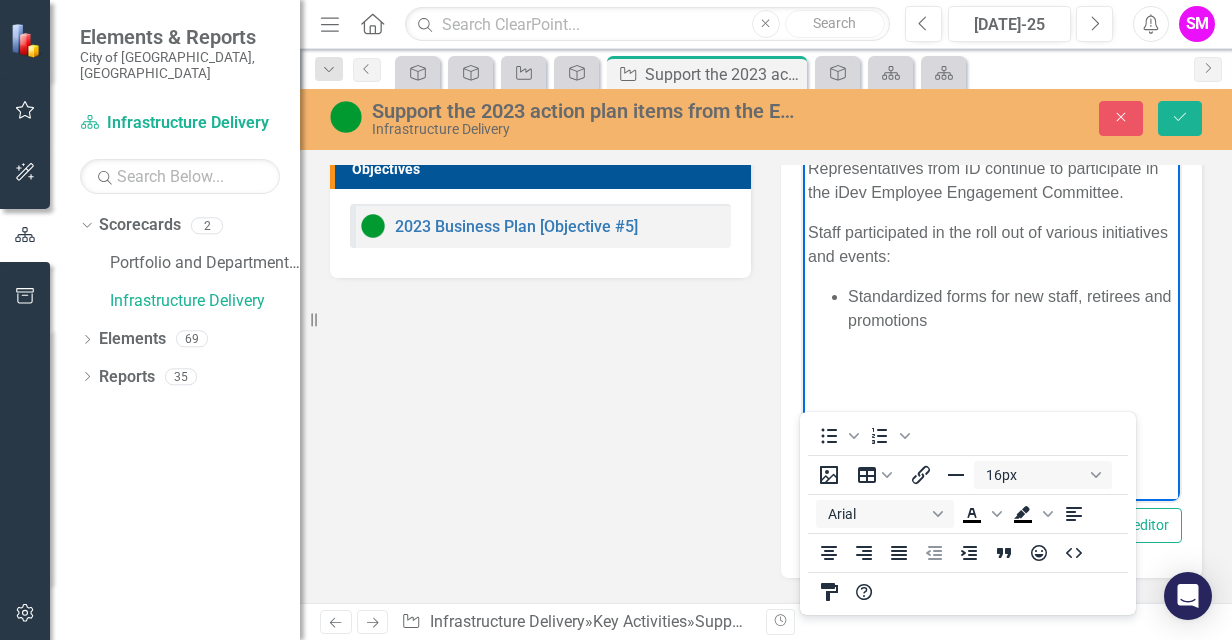 click on "Standardized forms for new staff, retirees and promotions" at bounding box center [1011, 308] 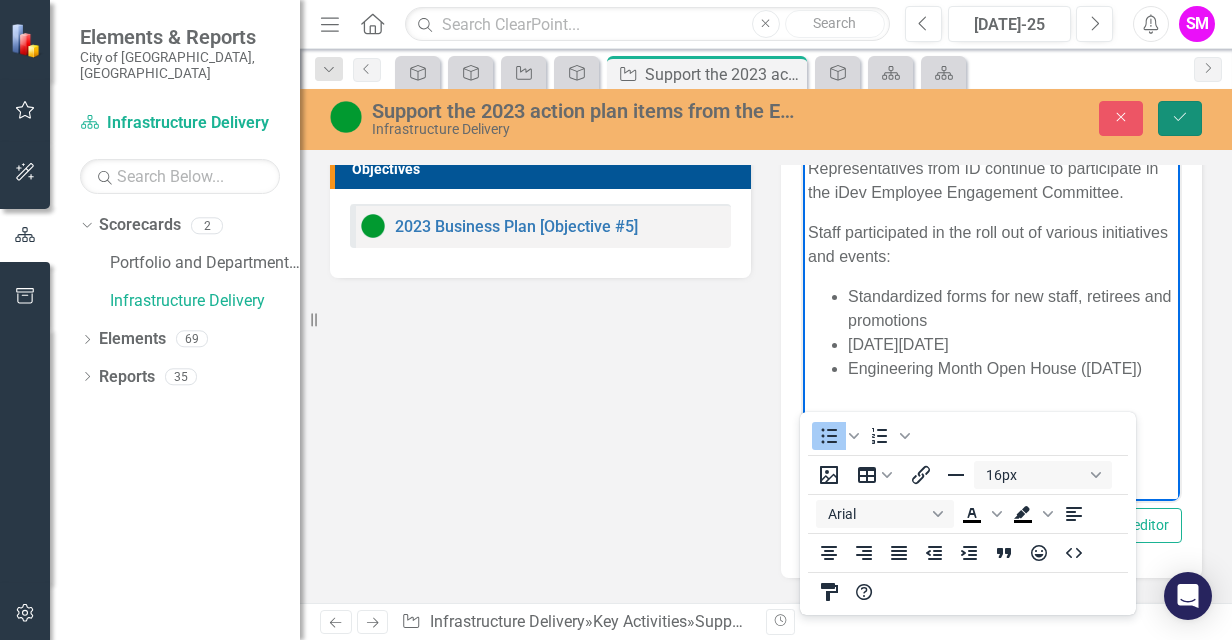 click on "Save" 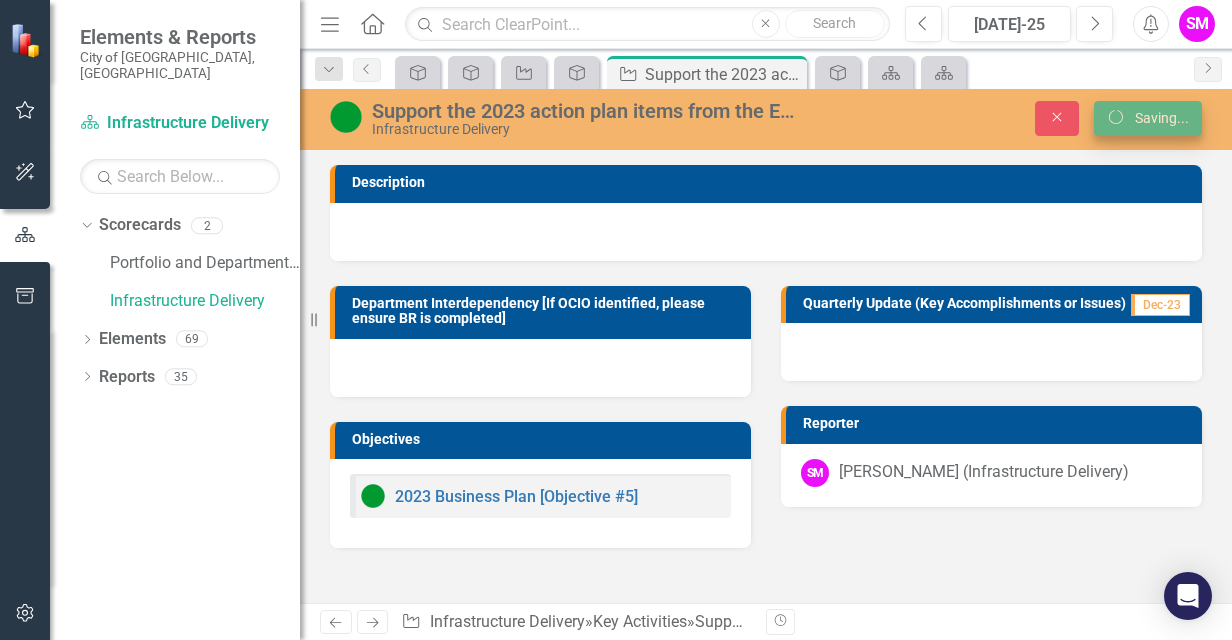 scroll, scrollTop: 0, scrollLeft: 0, axis: both 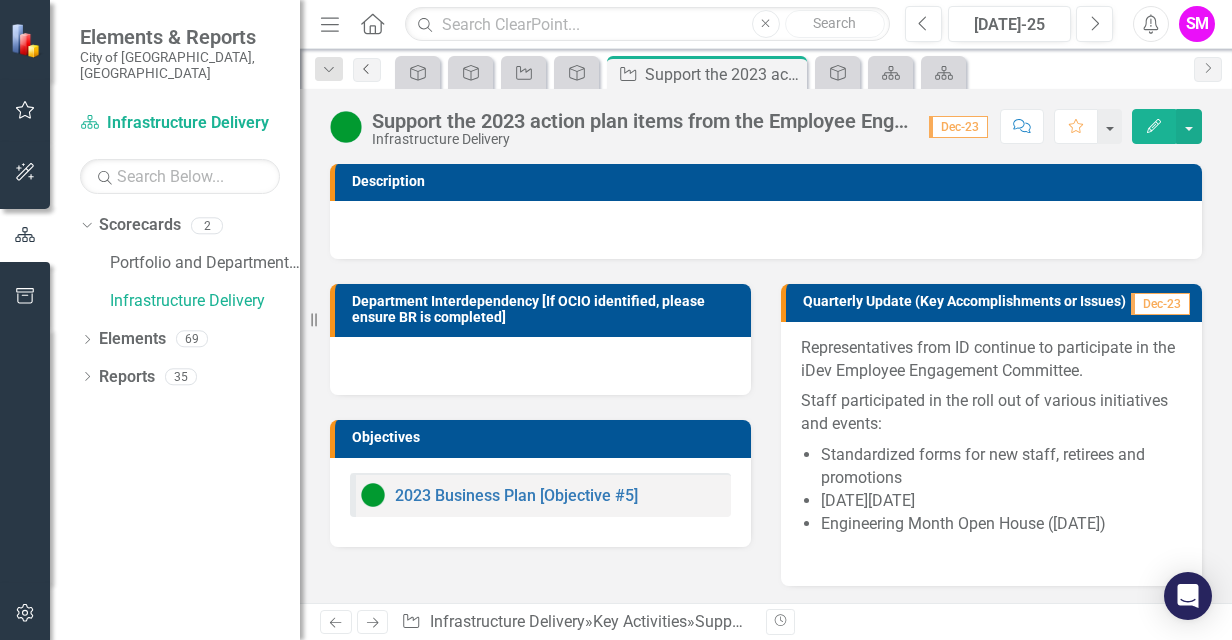 click on "Previous" 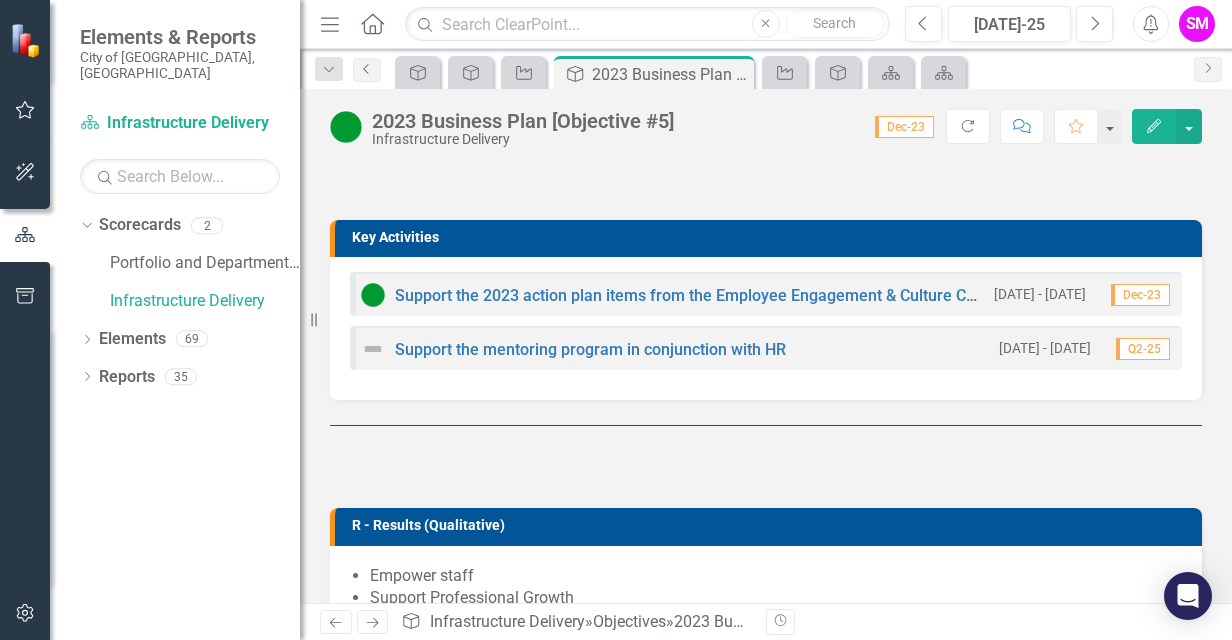 scroll, scrollTop: 412, scrollLeft: 0, axis: vertical 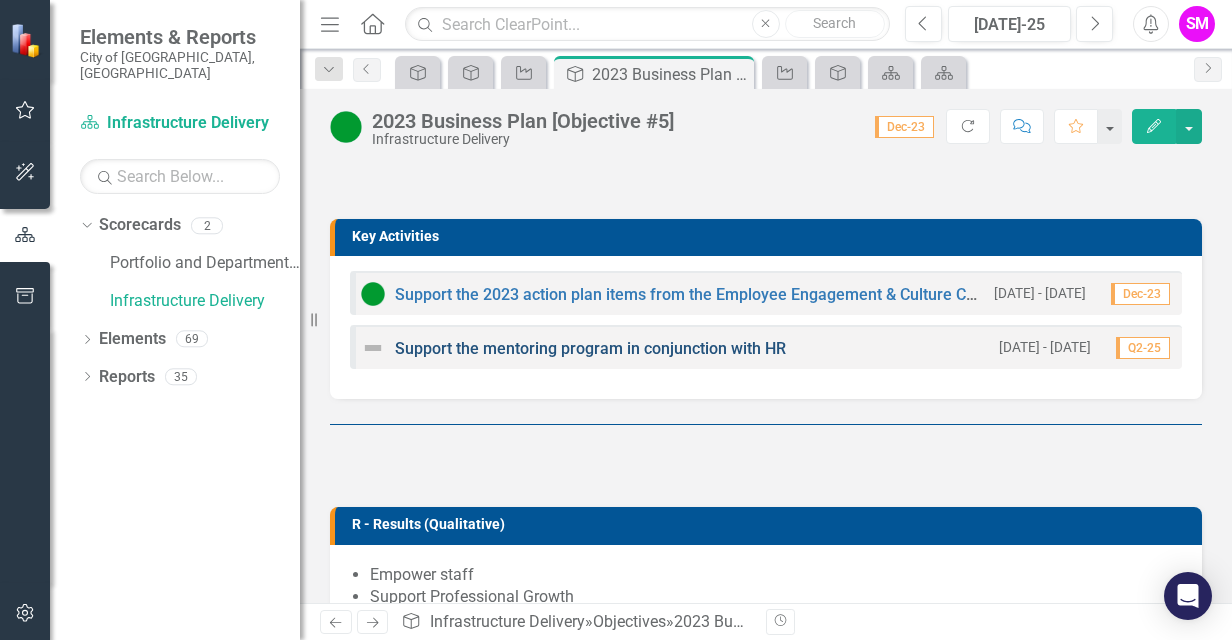 click on "Support the mentoring program in conjunction with HR" at bounding box center [590, 348] 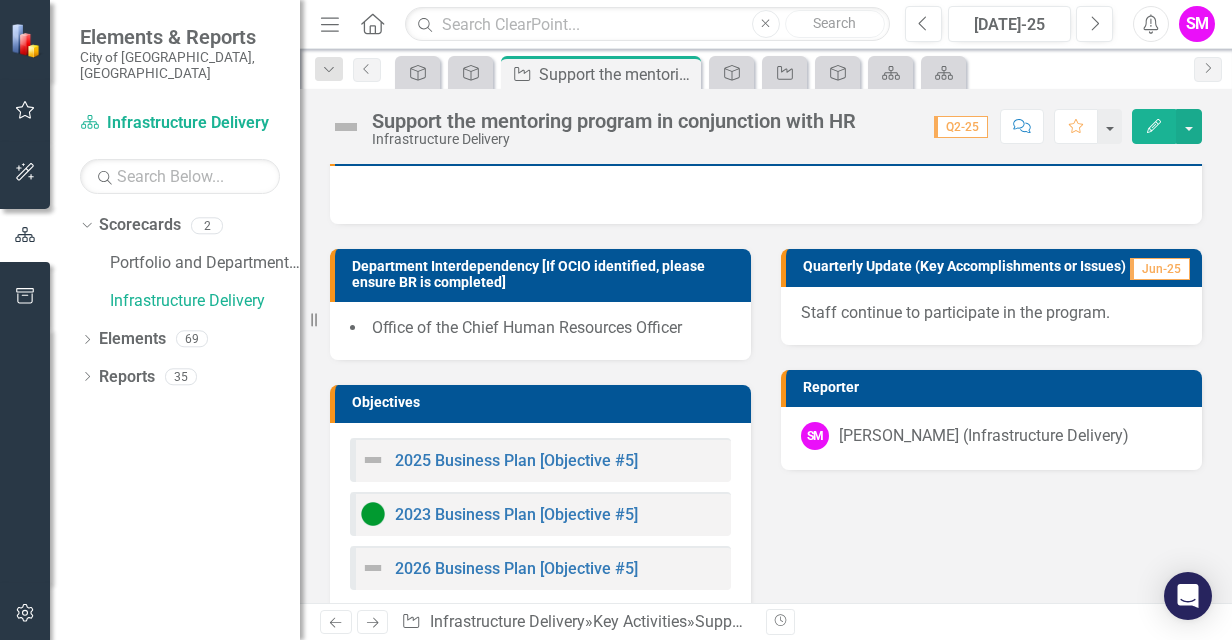scroll, scrollTop: 0, scrollLeft: 0, axis: both 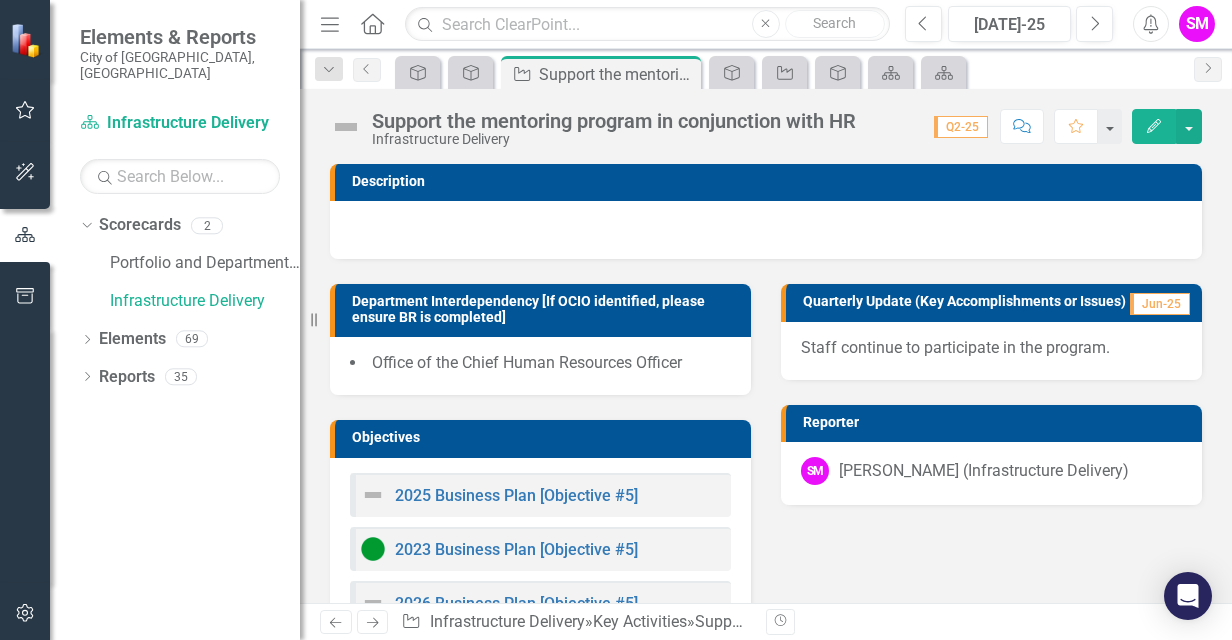 click at bounding box center [346, 127] 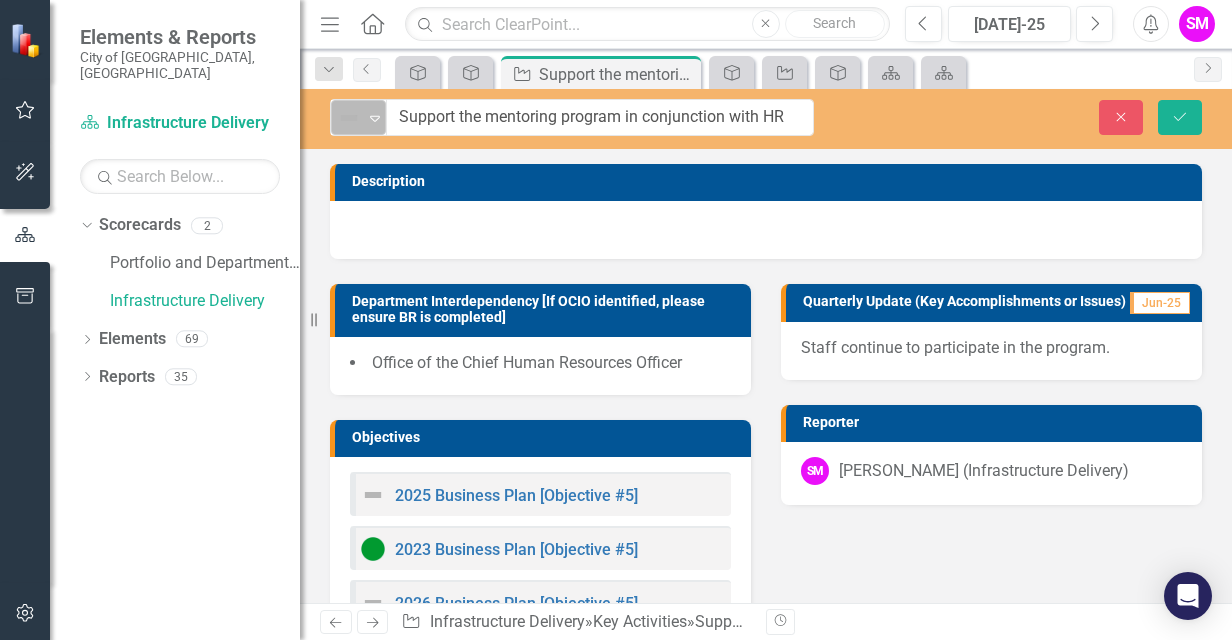 click on "Expand" 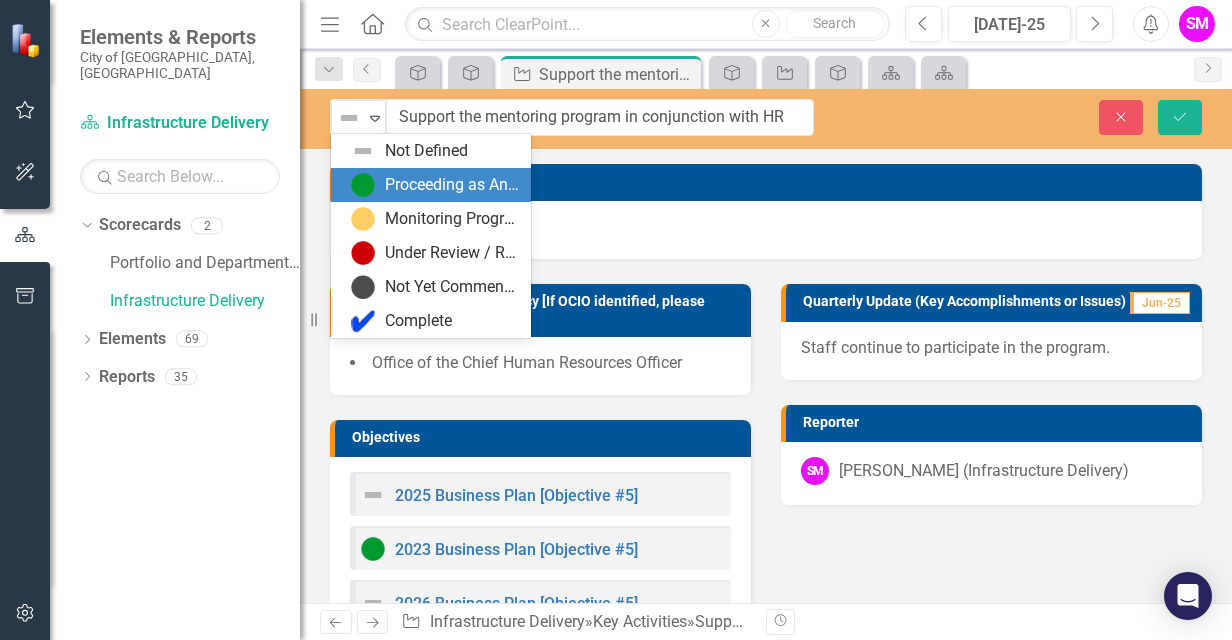click on "Proceeding as Anticipated" at bounding box center [452, 185] 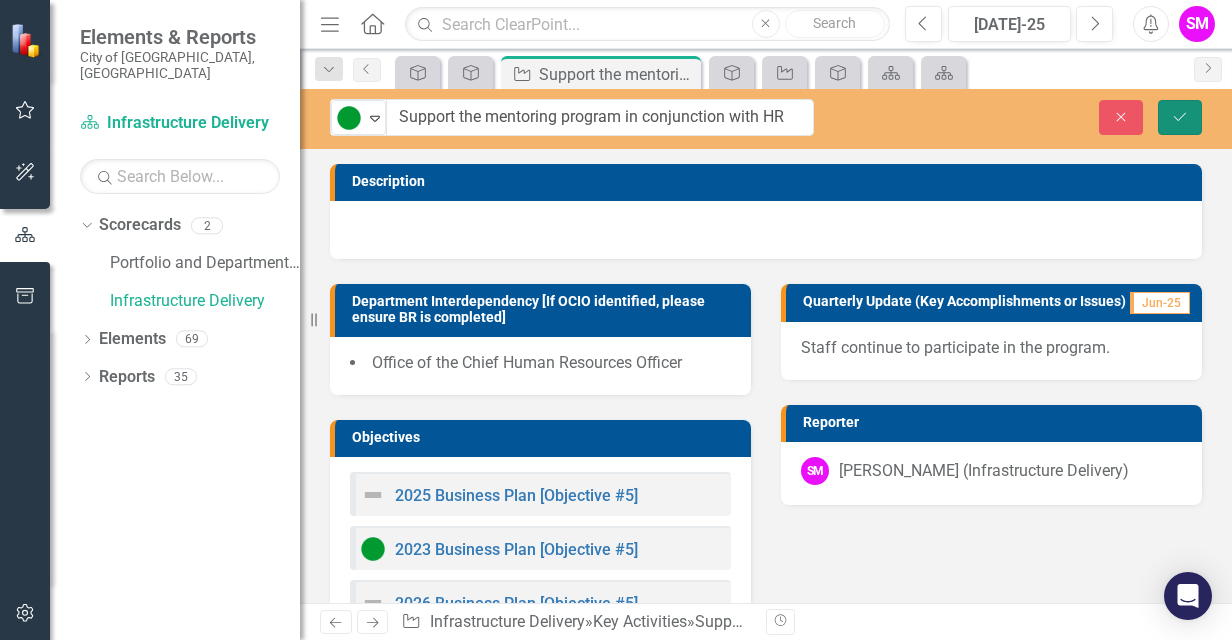 click on "Save" 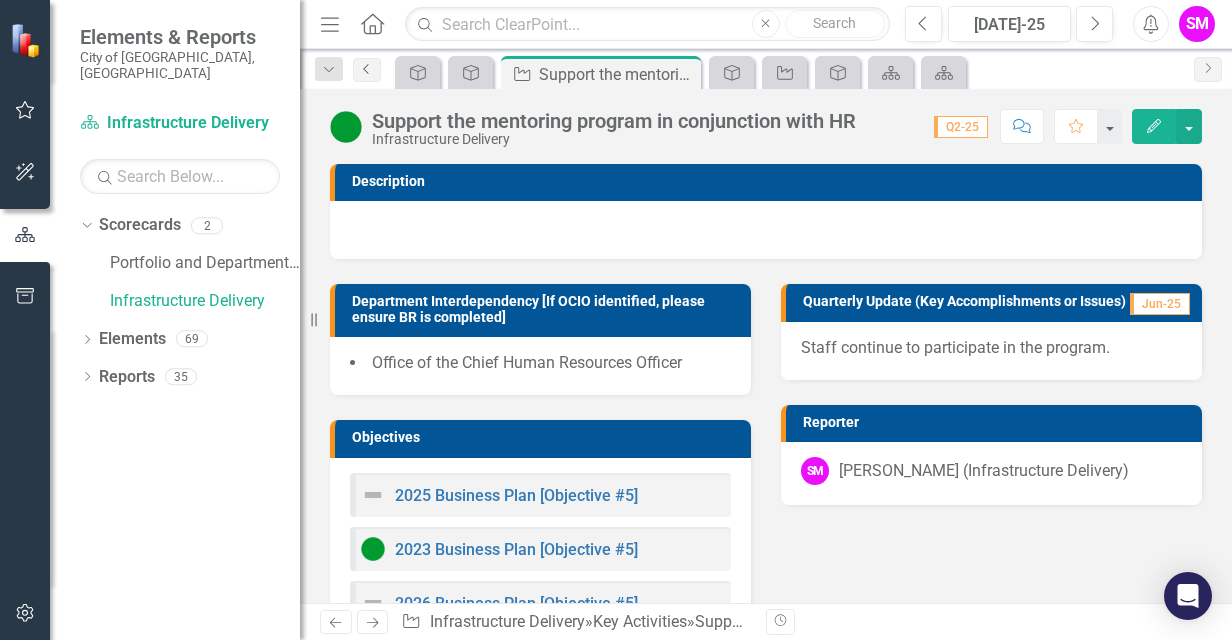 click on "Previous" at bounding box center (367, 70) 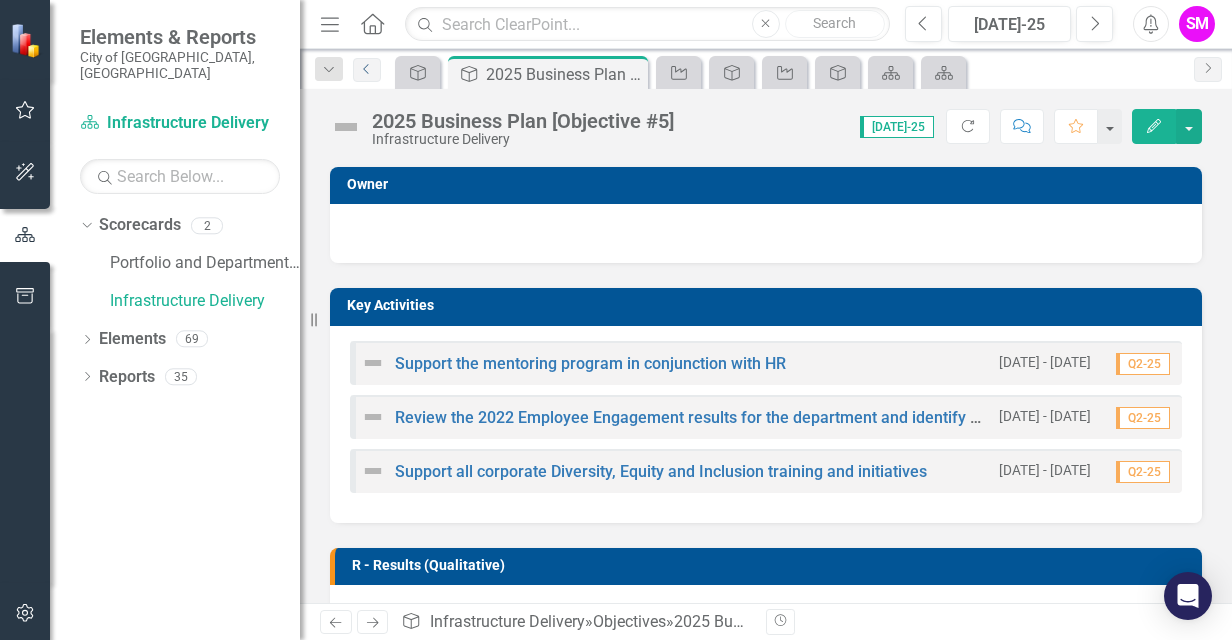 scroll, scrollTop: 382, scrollLeft: 0, axis: vertical 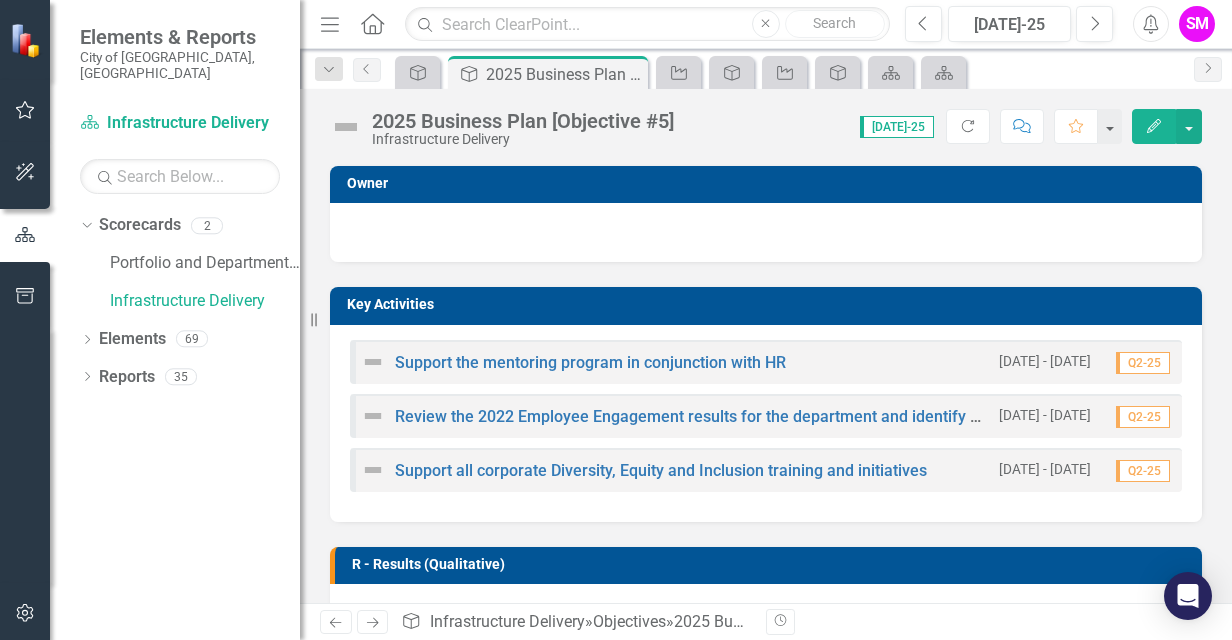 click at bounding box center [373, 362] 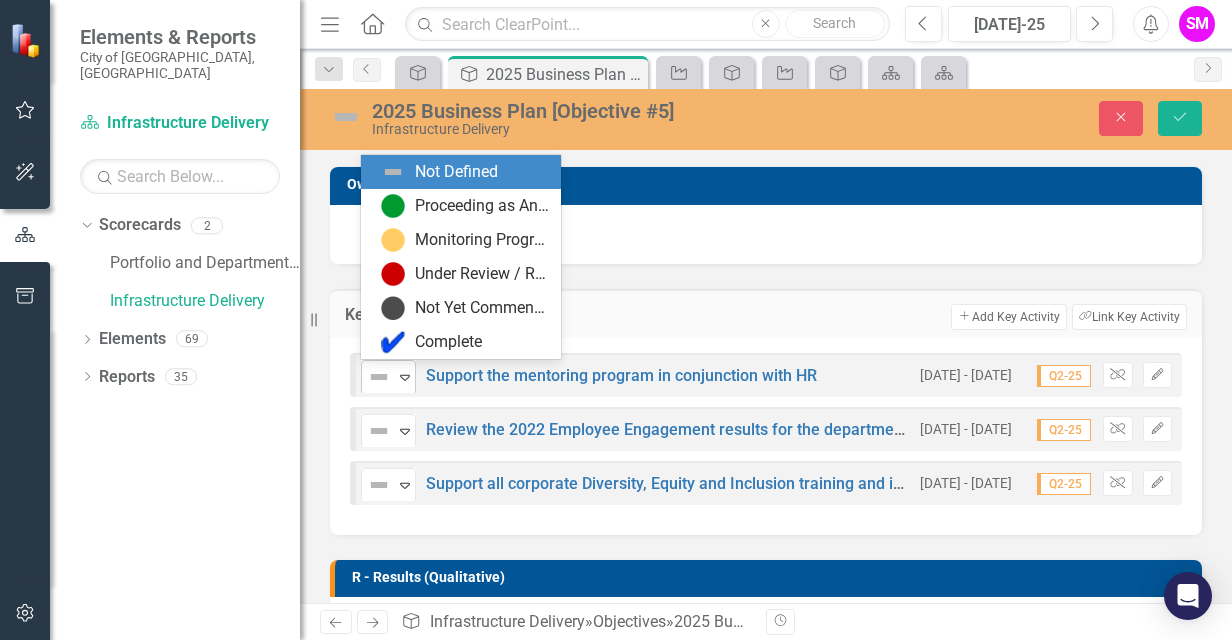 click on "Expand" 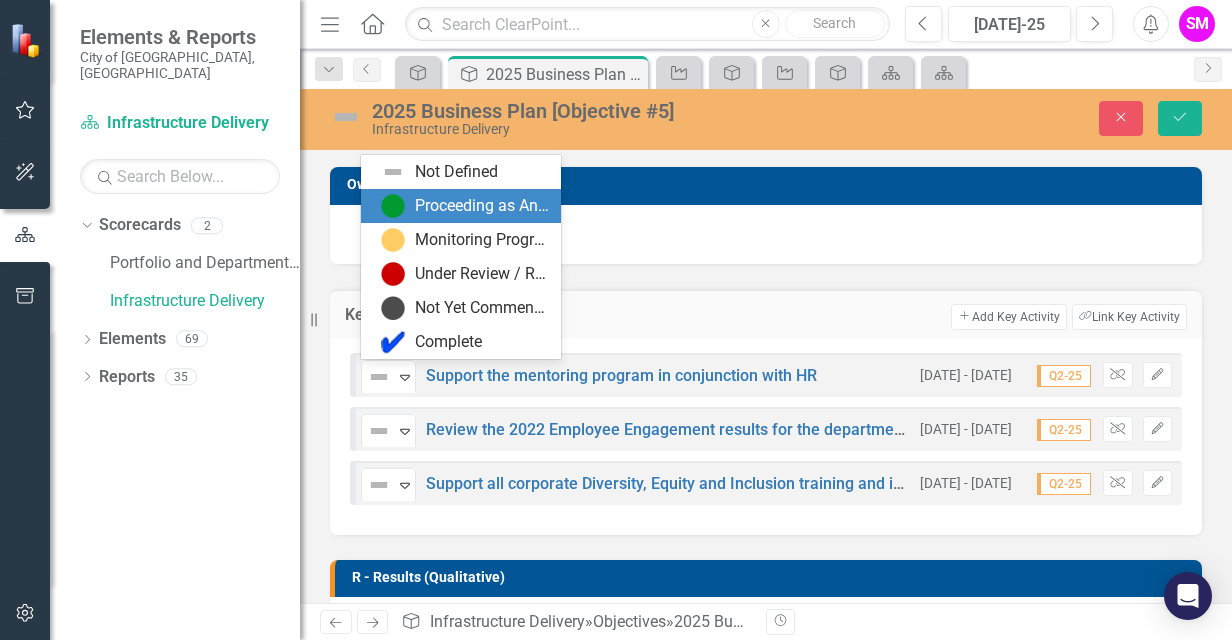 click on "Proceeding as Anticipated" at bounding box center [482, 206] 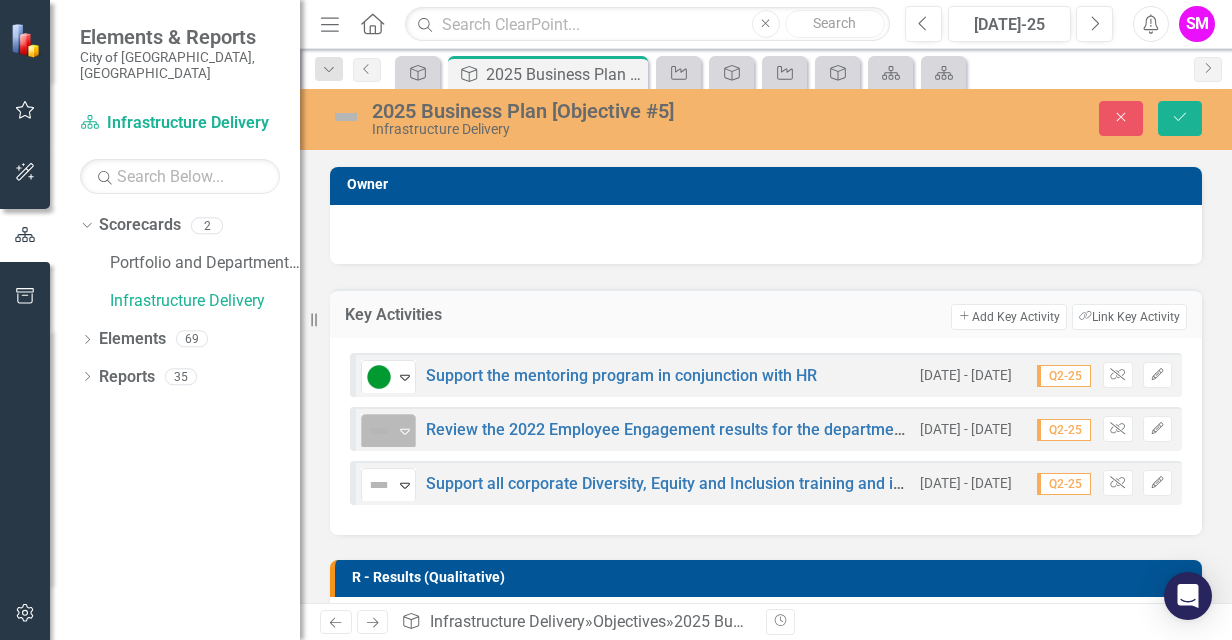 click 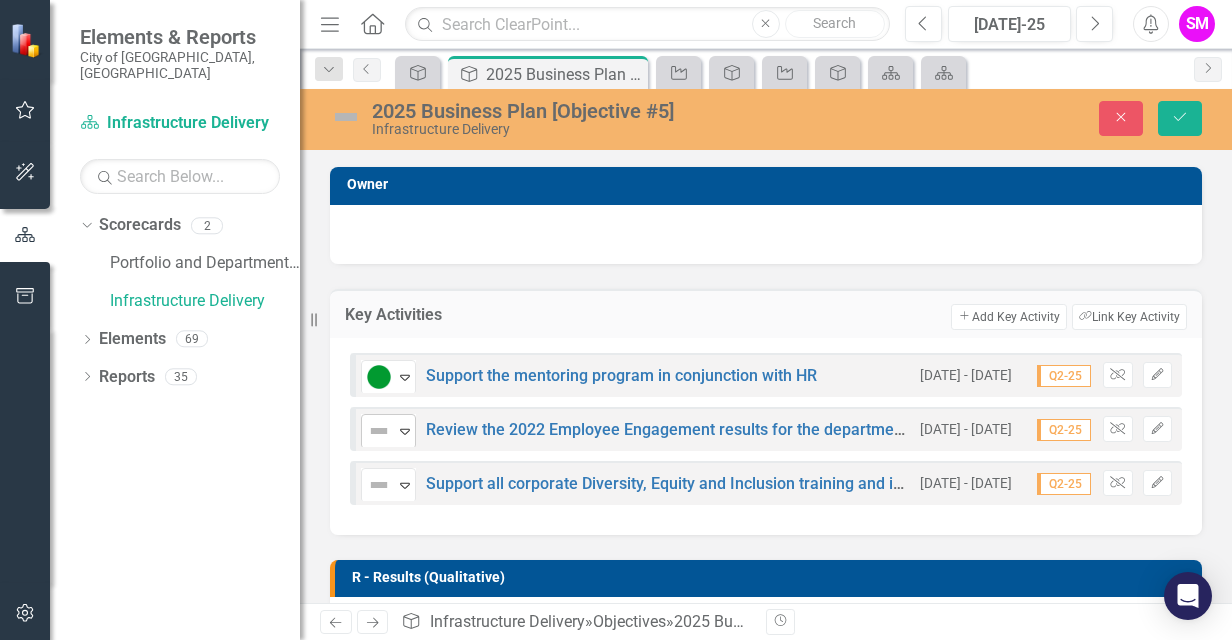 click 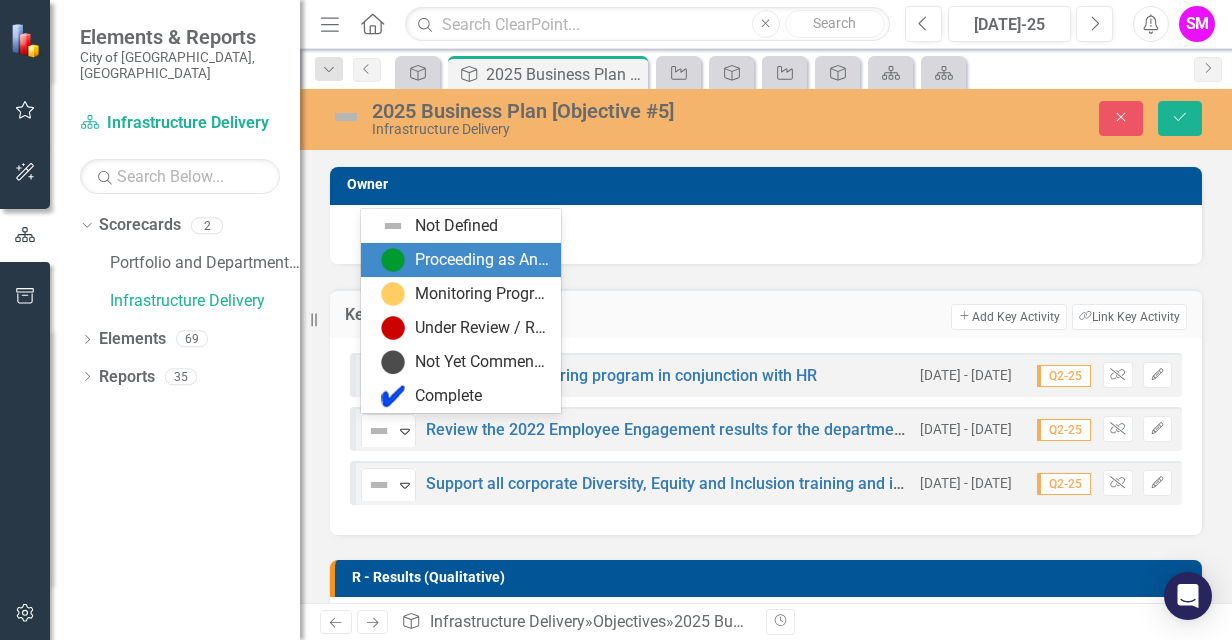 drag, startPoint x: 402, startPoint y: 431, endPoint x: 446, endPoint y: 258, distance: 178.5077 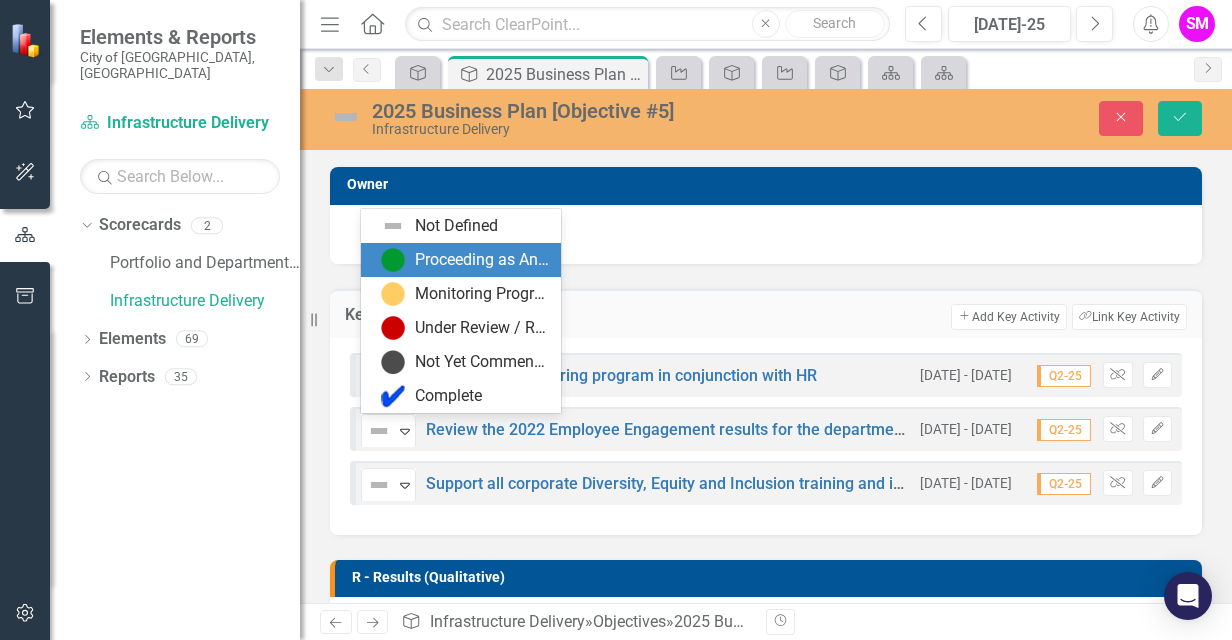 click on "Elements & Reports City of [GEOGRAPHIC_DATA], [GEOGRAPHIC_DATA] Scorecard Infrastructure Delivery Search Dropdown Scorecards 2 Portfolio and Department Scorecards Infrastructure Delivery Dropdown Elements 69 Dropdown Objective Objectives 19 2025 Business Plan [Executive Summary] 2025 Business Plan [Objective #1] 2025 Business Plan [Objective #2] 2025 Business Plan [Objective #3] 2025 Business Plan [Objective #4] 2025 Business Plan [Objective #5] 2024 Business Plan [Executive Summary] 2026 Business Plan [Executive Summary] 2023 Business Plan [Executive Summary] 2023 Business Plan [Objective #1] 2023 Business Plan [Objective #2] 2023 Business Plan [Objective #3] 2023 Business Plan [Objective #4] 2023 Business Plan [Objective #5] 2026 Business Plan [Objective #1]  2026 Business Plan [Objective #2]  2026 Business Plan [Objective #3]  2026 Business Plan [Objective #4]  2026 Business Plan [Objective #5]  Dropdown Key Activity Key Activities 32   T-01.1.4 Advance Missing Links | [GEOGRAPHIC_DATA][PERSON_NAME] from [GEOGRAPHIC_DATA] to [PERSON_NAME][GEOGRAPHIC_DATA]" at bounding box center [616, 320] 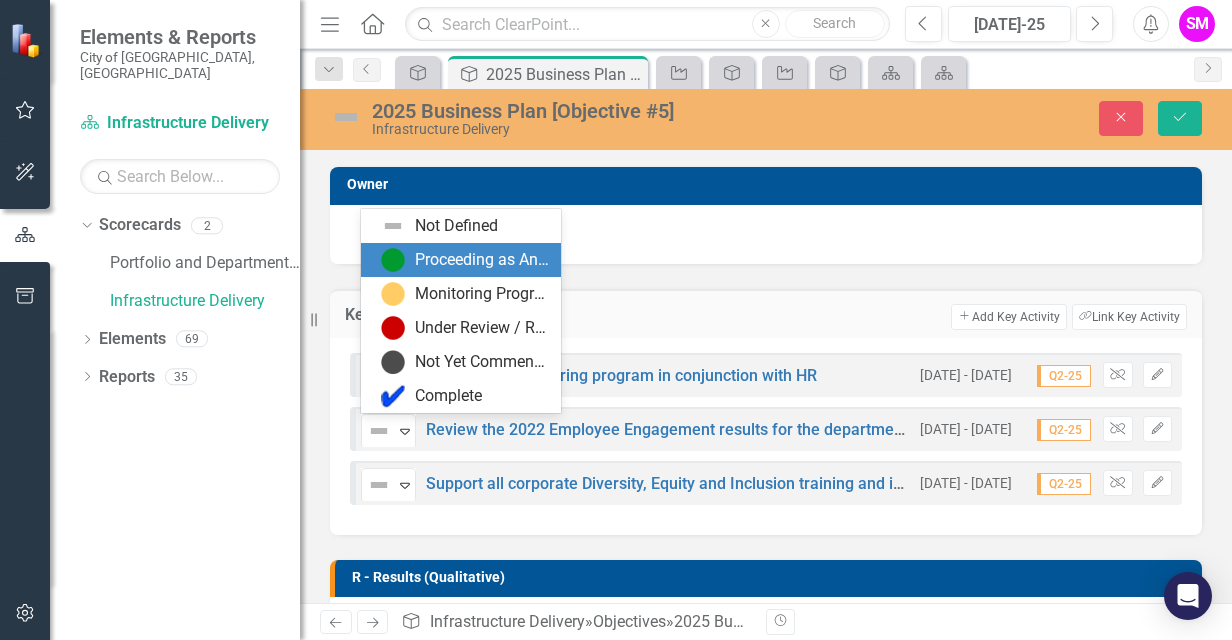 click on "Proceeding as Anticipated" at bounding box center (482, 260) 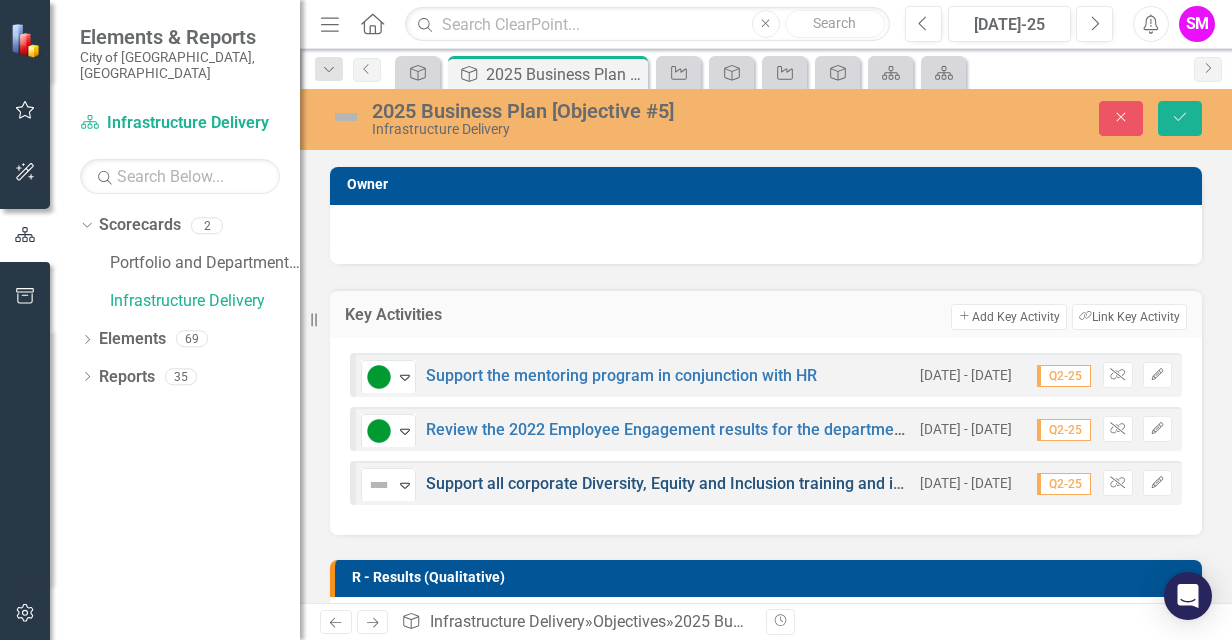 click on "Support all corporate Diversity, Equity and Inclusion training and initiatives" at bounding box center (692, 483) 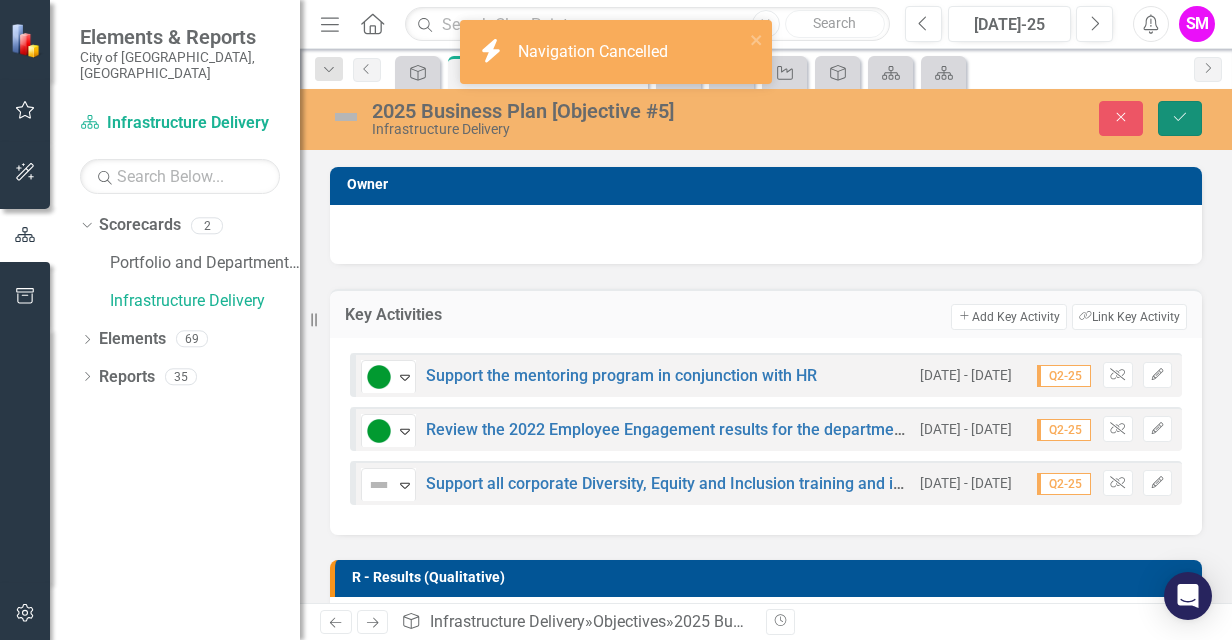 click on "Save" at bounding box center [1180, 118] 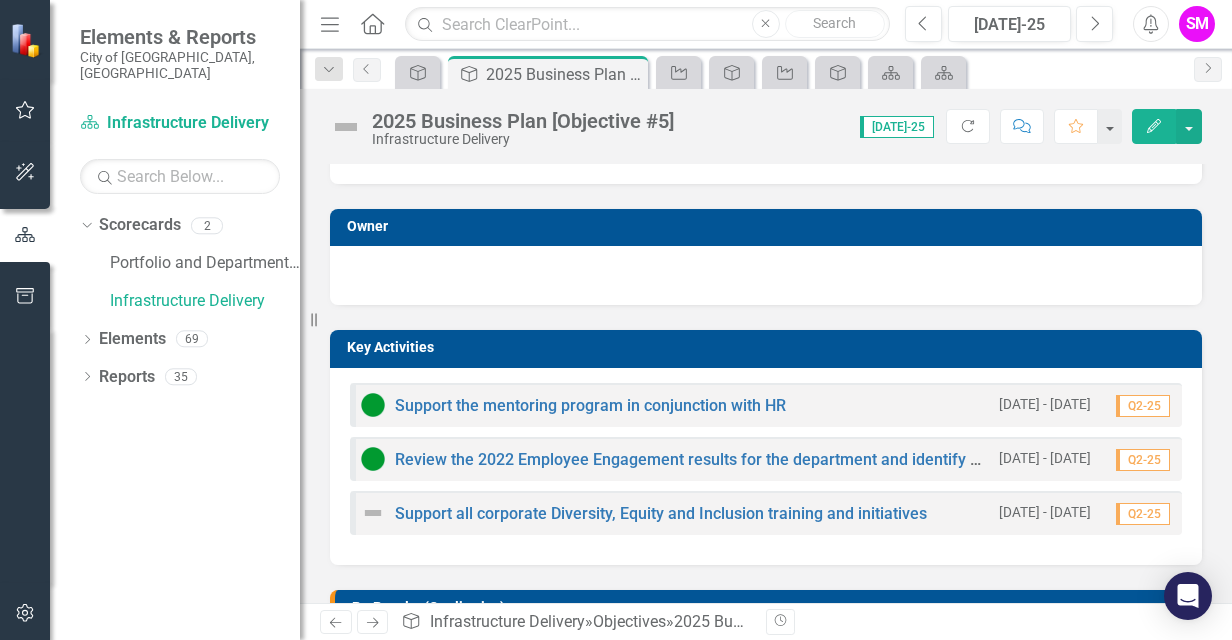 scroll, scrollTop: 340, scrollLeft: 0, axis: vertical 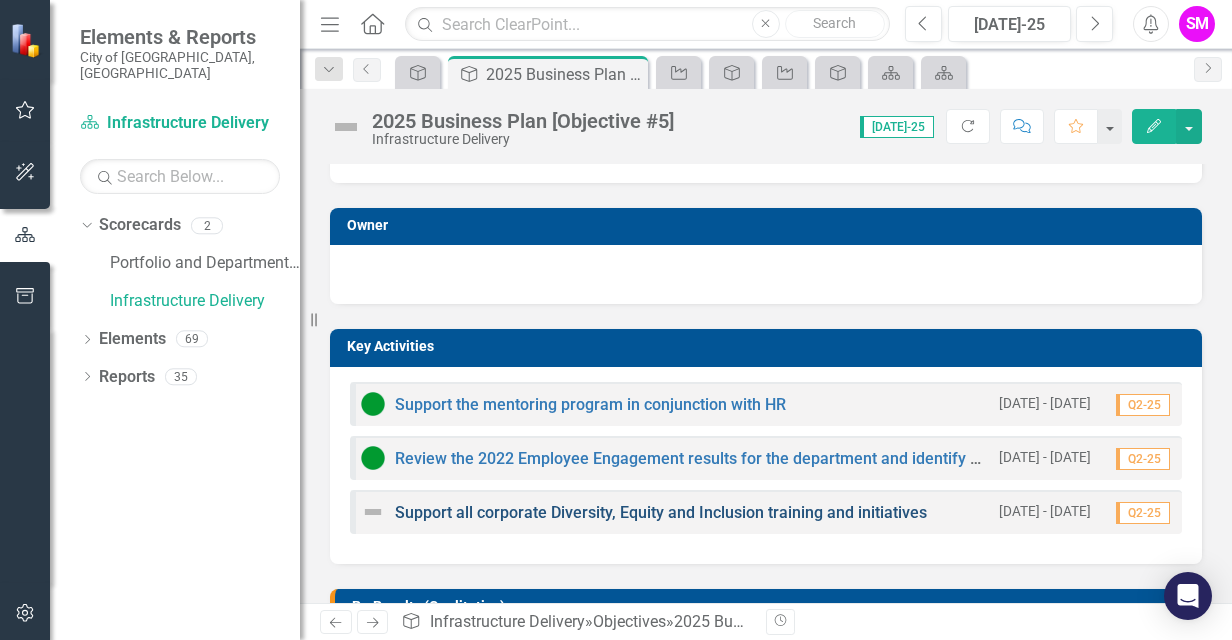 click on "Support all corporate Diversity, Equity and Inclusion training and initiatives" at bounding box center (661, 512) 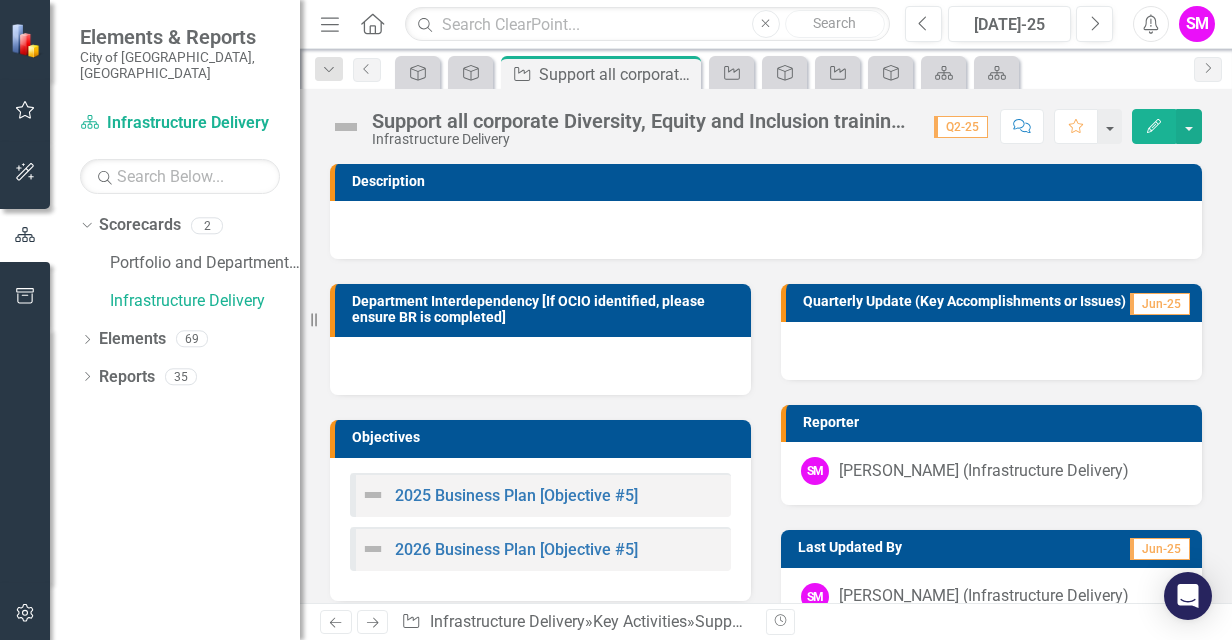 click at bounding box center (991, 351) 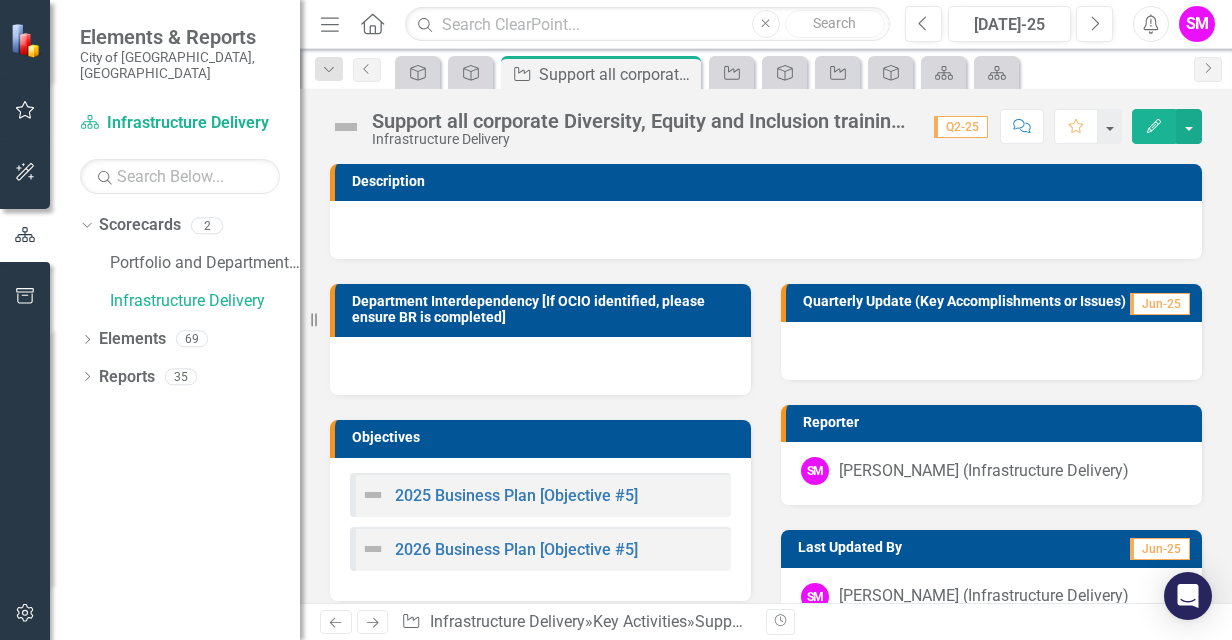 click at bounding box center (991, 351) 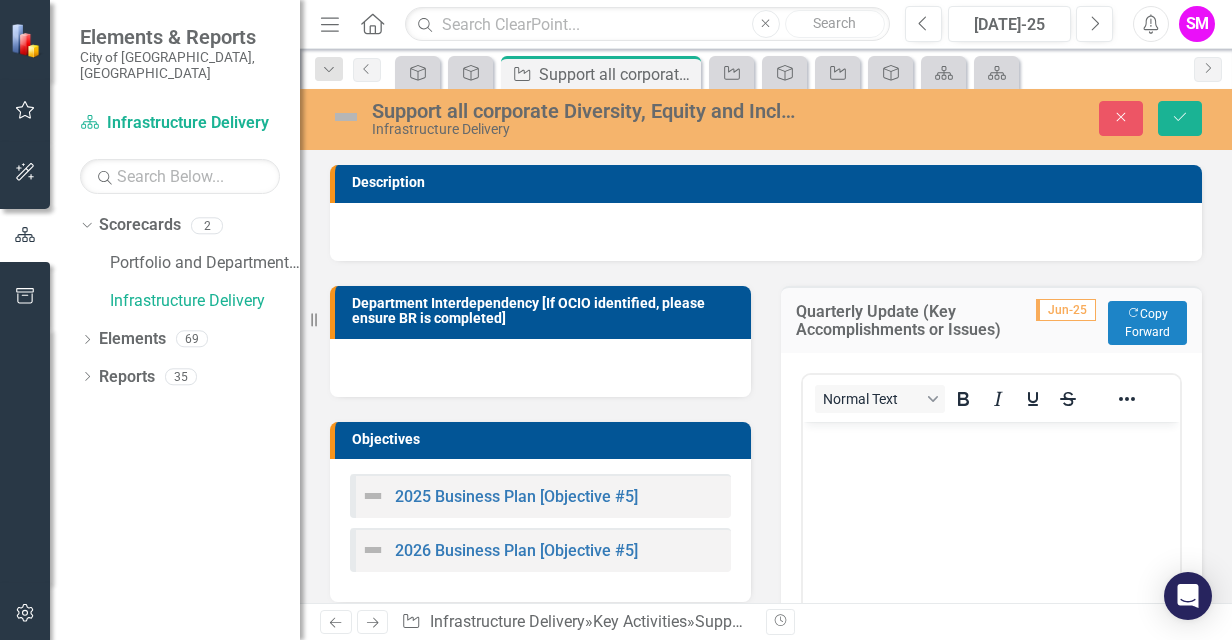 scroll, scrollTop: 0, scrollLeft: 0, axis: both 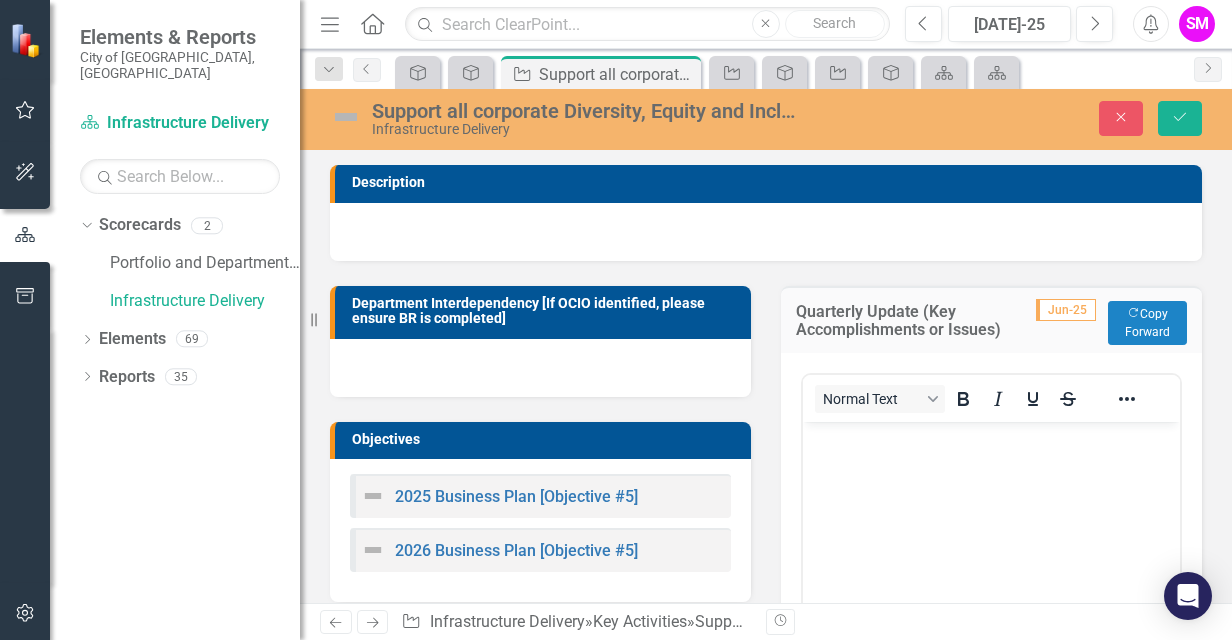 click at bounding box center [991, 438] 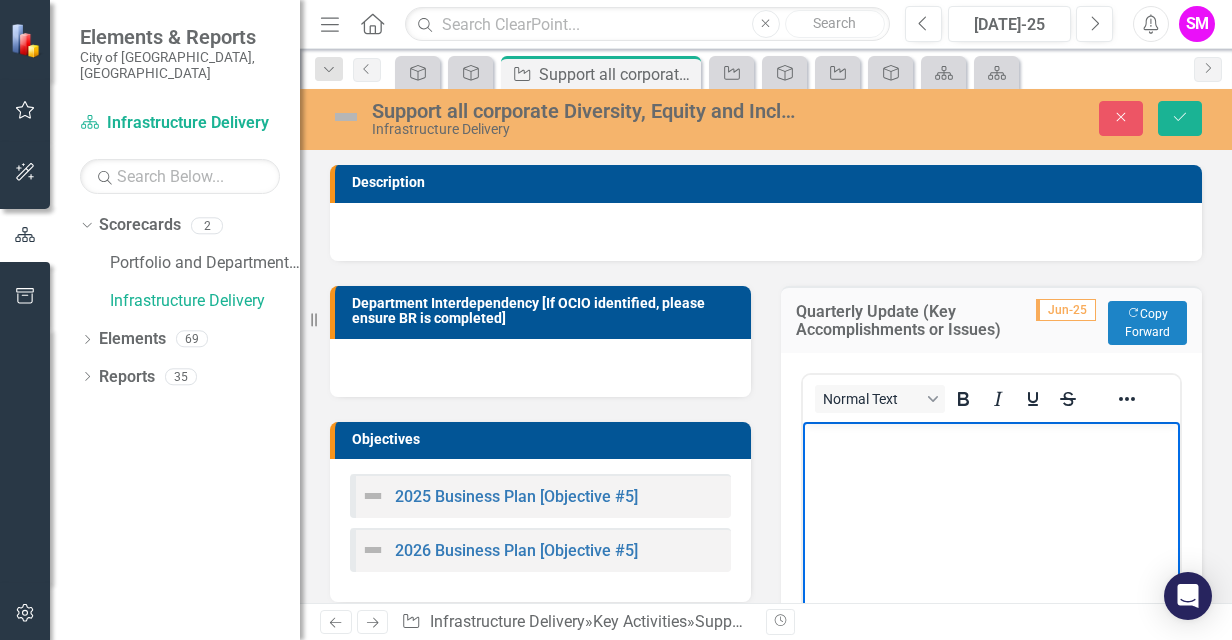type 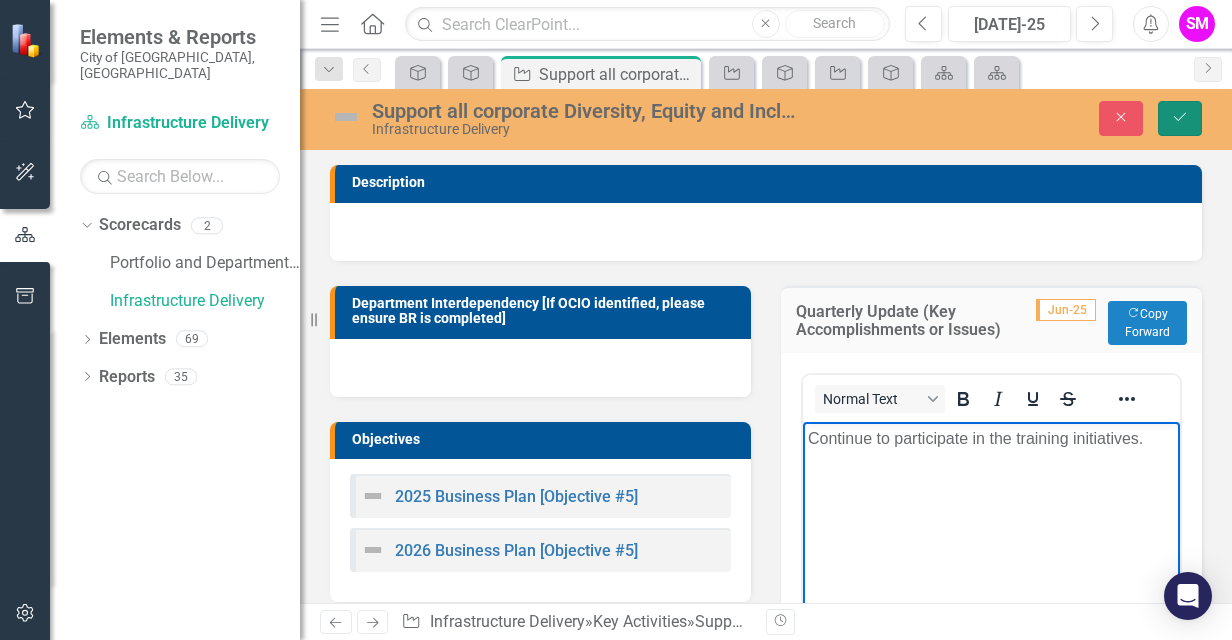 click on "Save" at bounding box center (1180, 118) 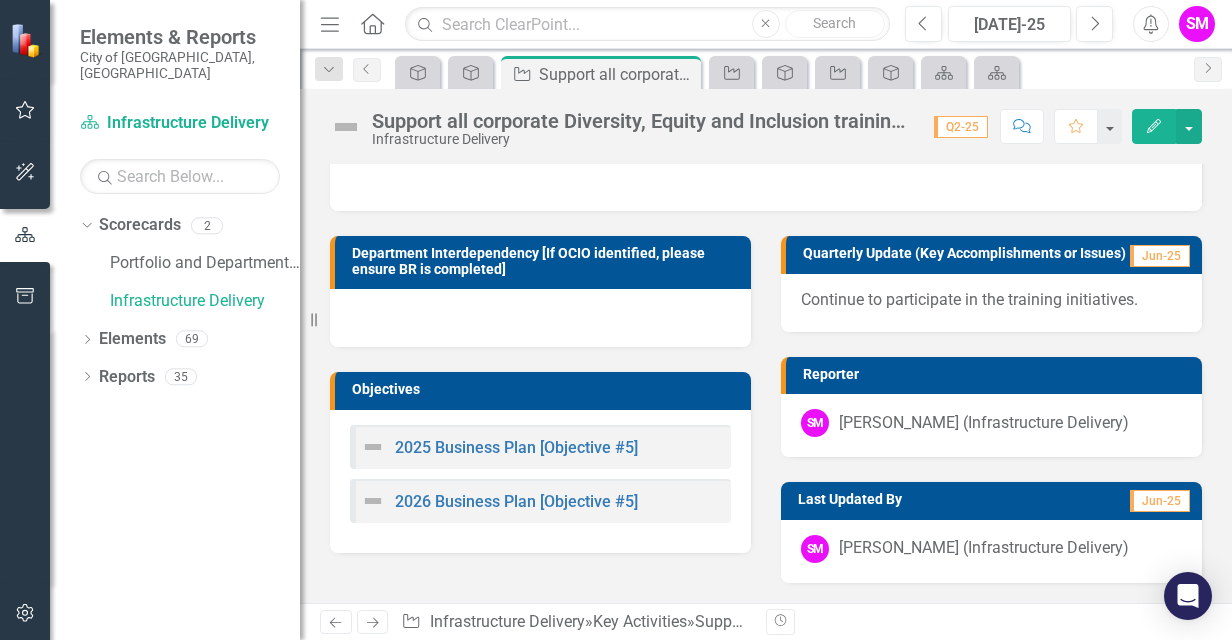 scroll, scrollTop: 0, scrollLeft: 0, axis: both 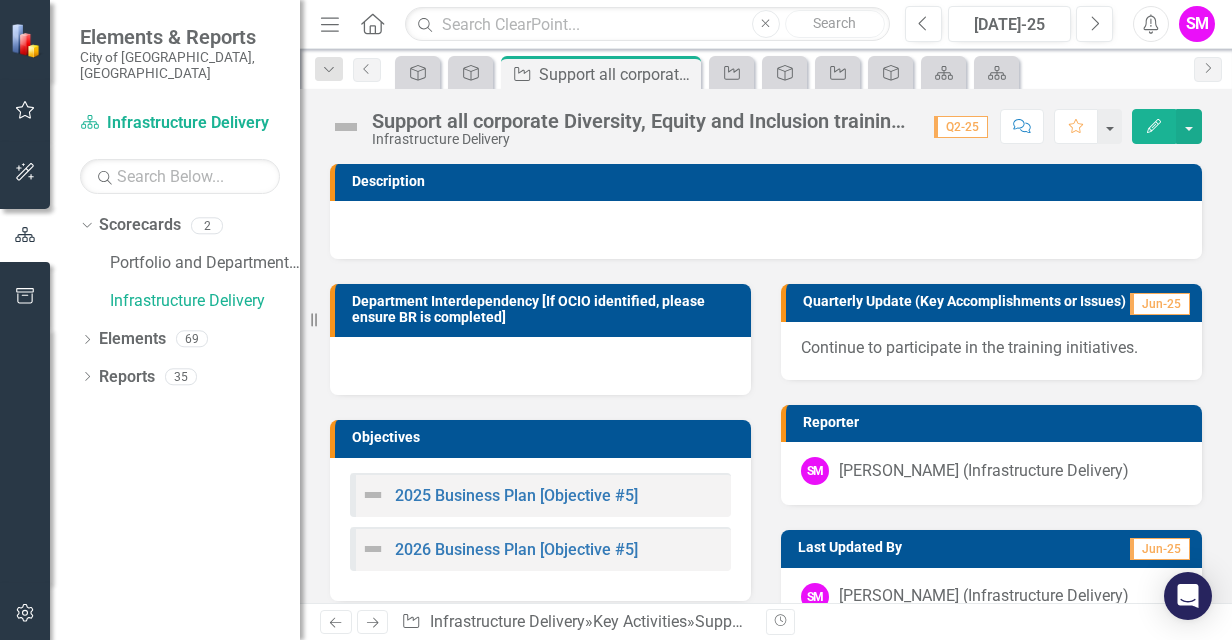 click at bounding box center [346, 127] 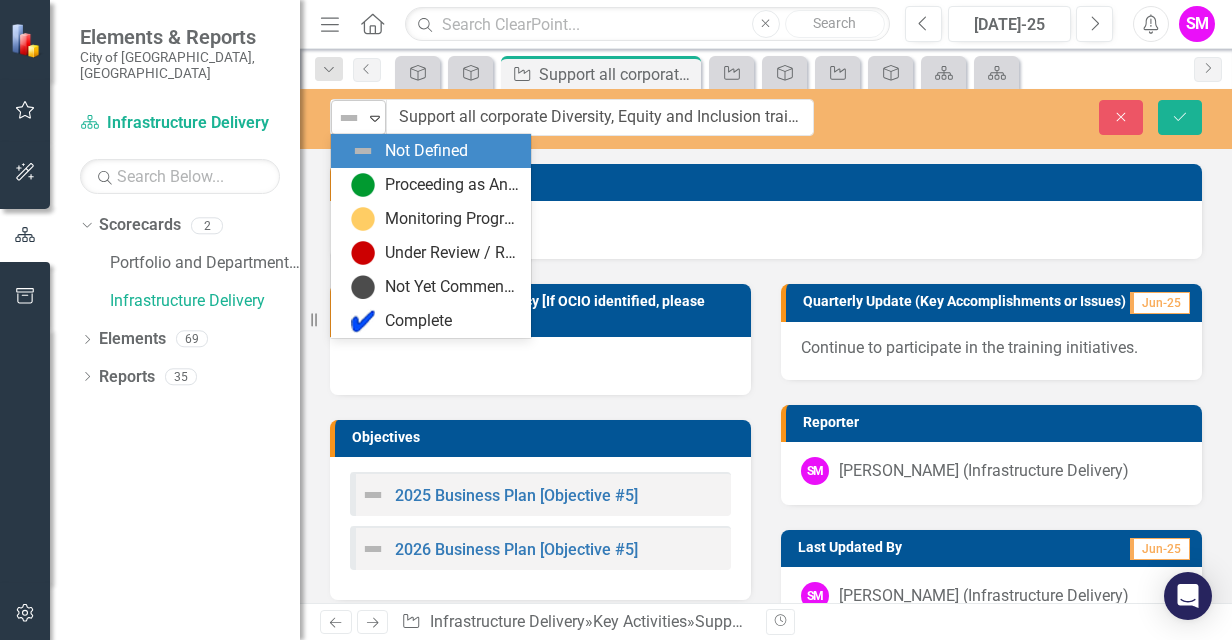 click on "Expand" 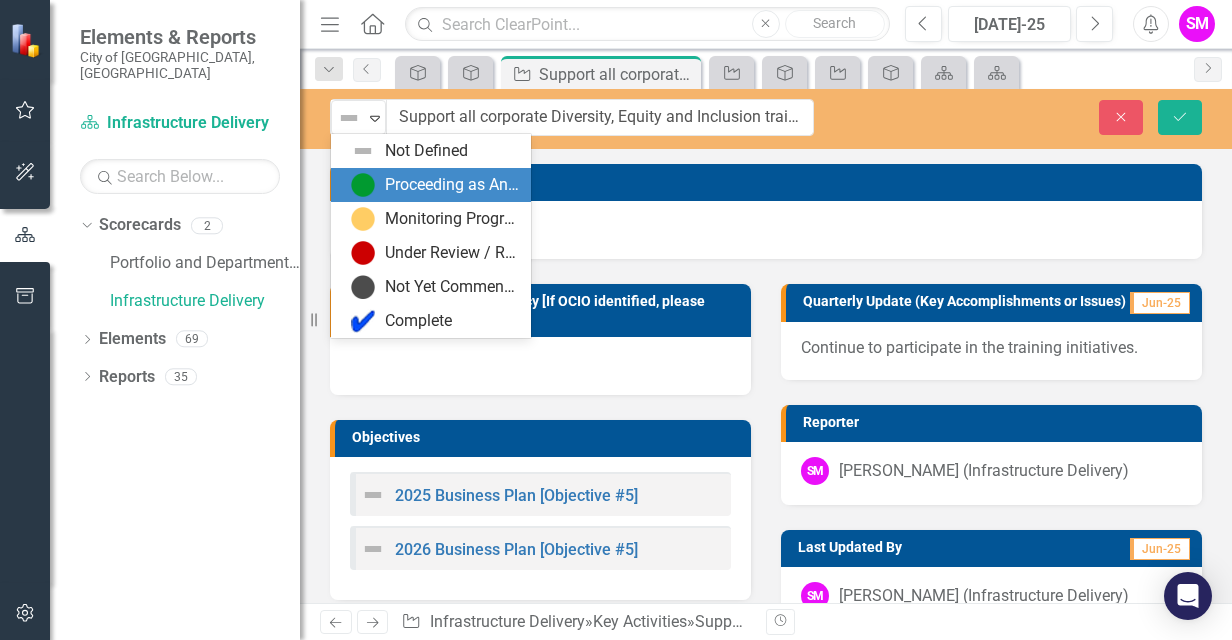 click on "Proceeding as Anticipated" at bounding box center [452, 185] 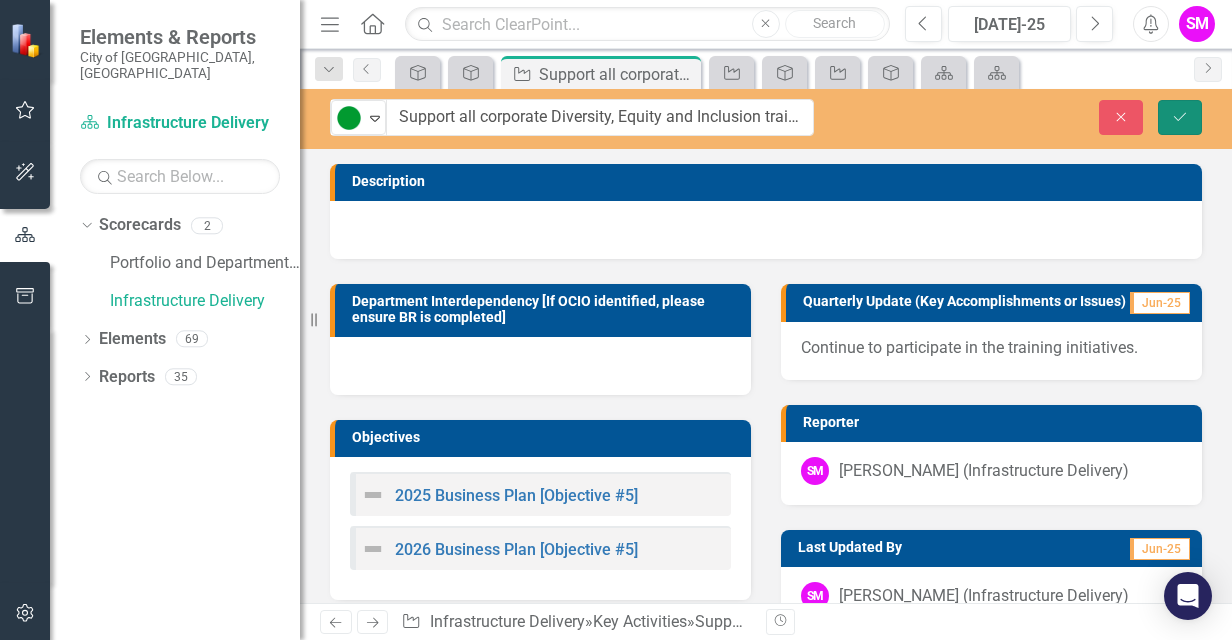 click on "Save" 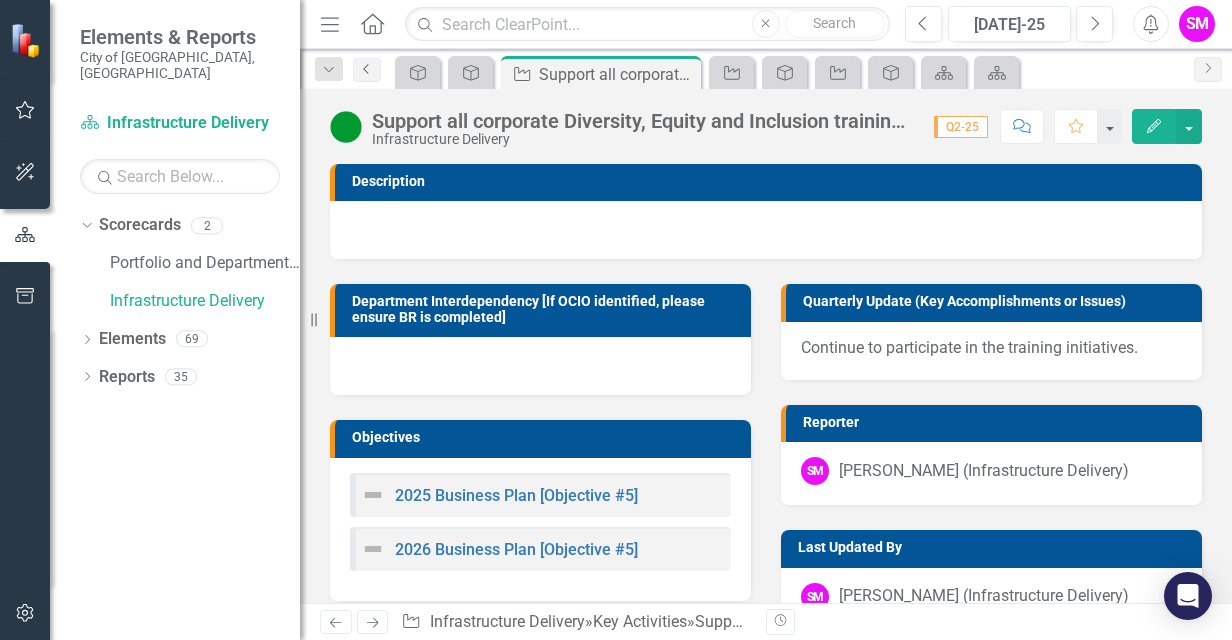 click on "Previous" at bounding box center (367, 70) 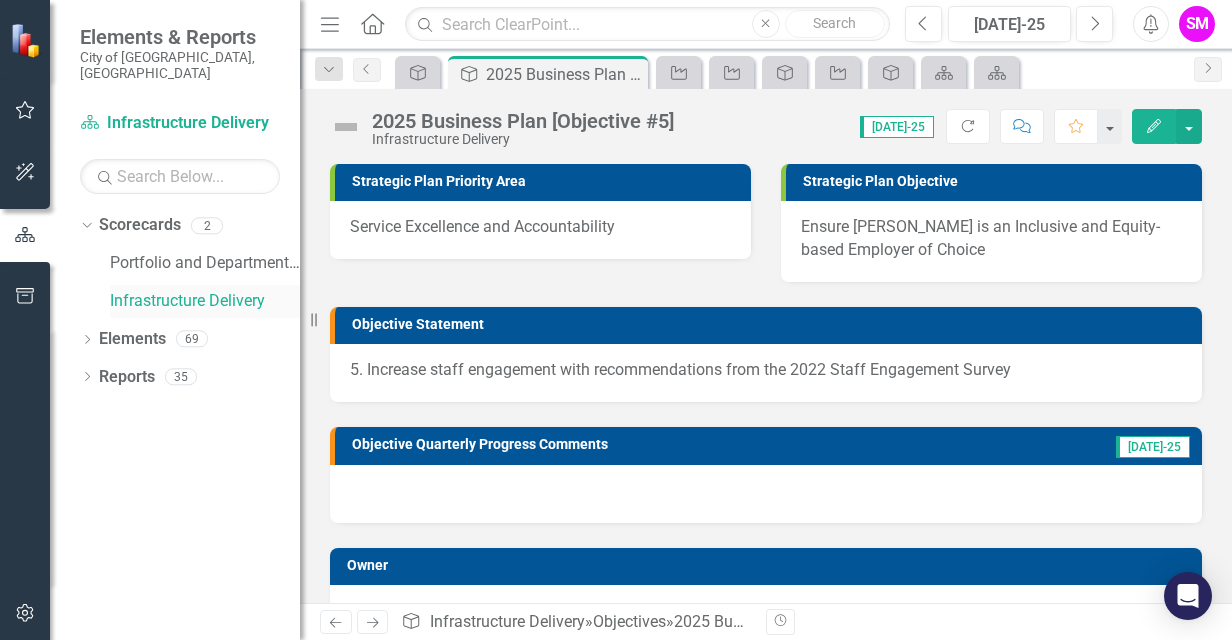 click on "Infrastructure Delivery" at bounding box center (205, 301) 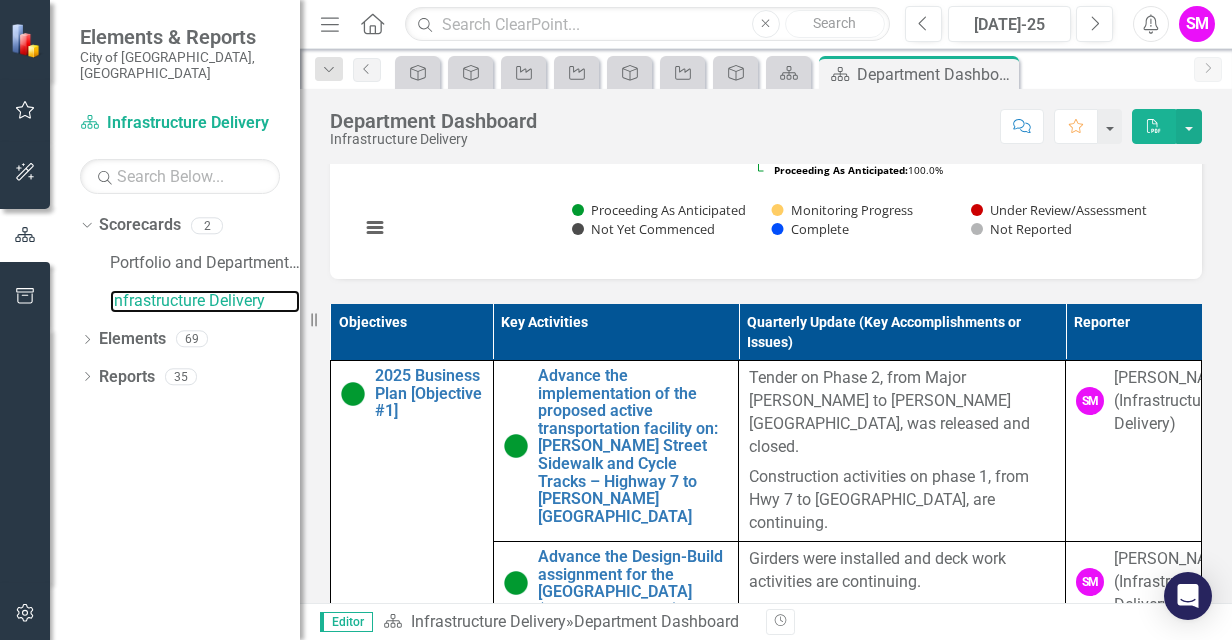 scroll, scrollTop: 902, scrollLeft: 0, axis: vertical 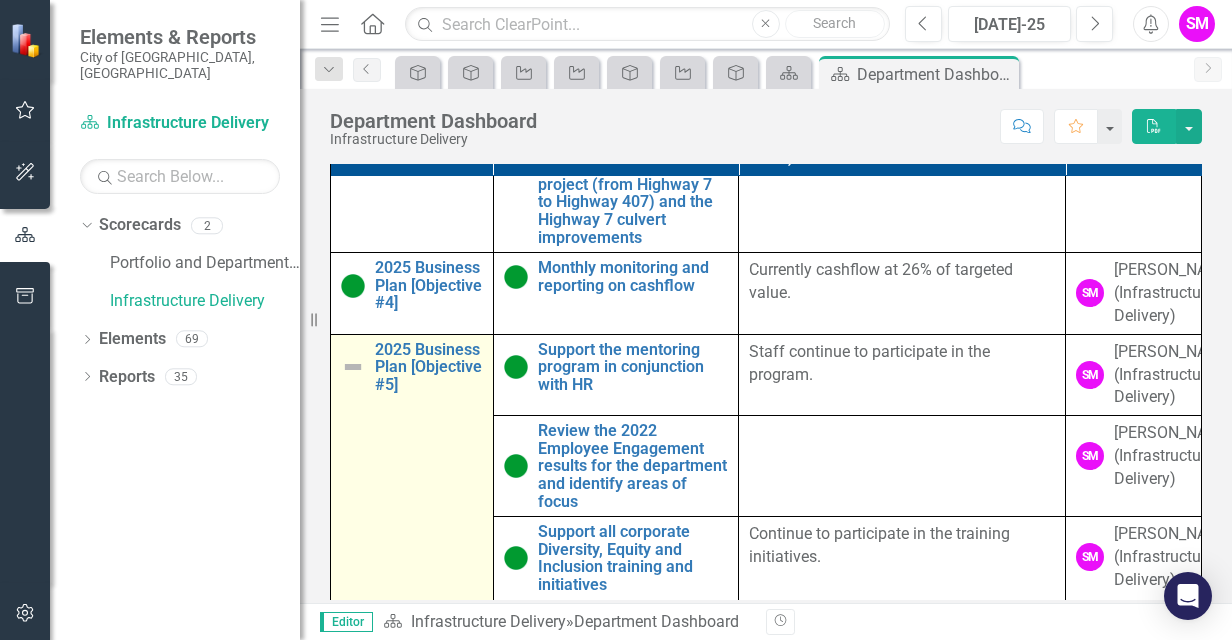 click at bounding box center (353, 367) 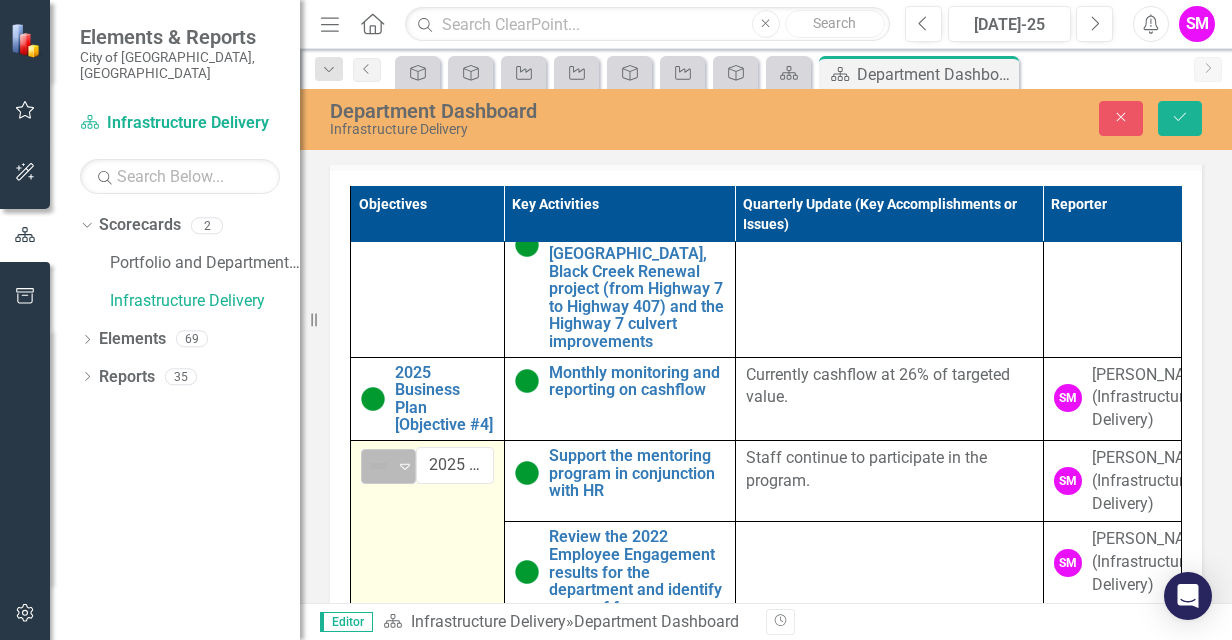click on "Expand" 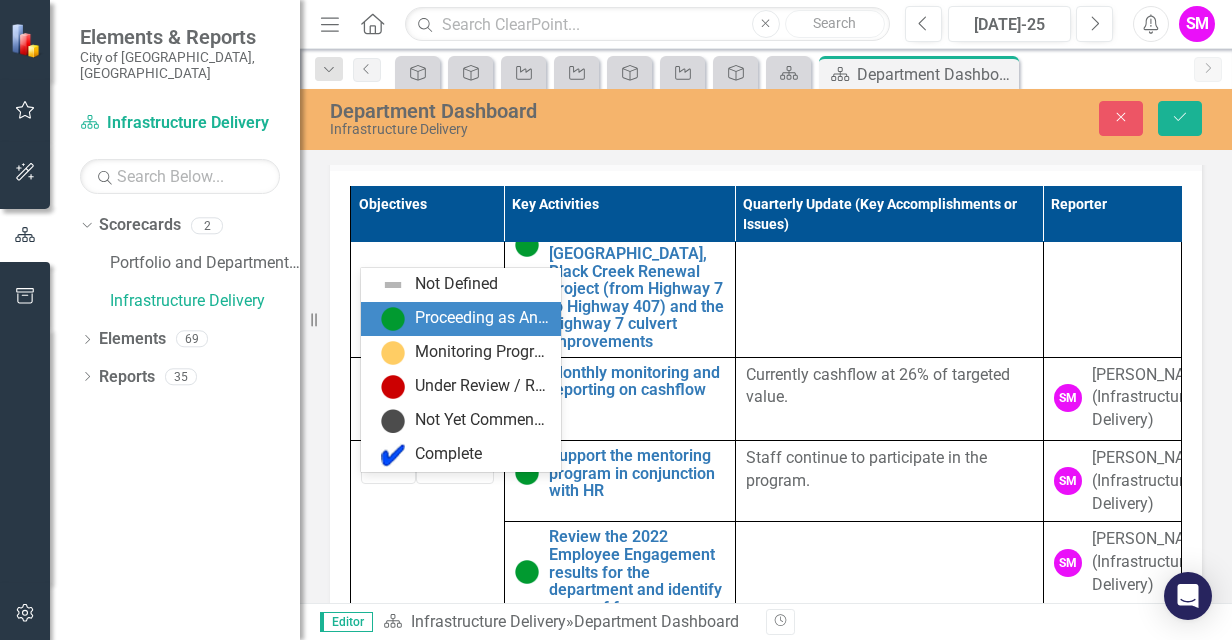 click on "Proceeding as Anticipated" at bounding box center (482, 318) 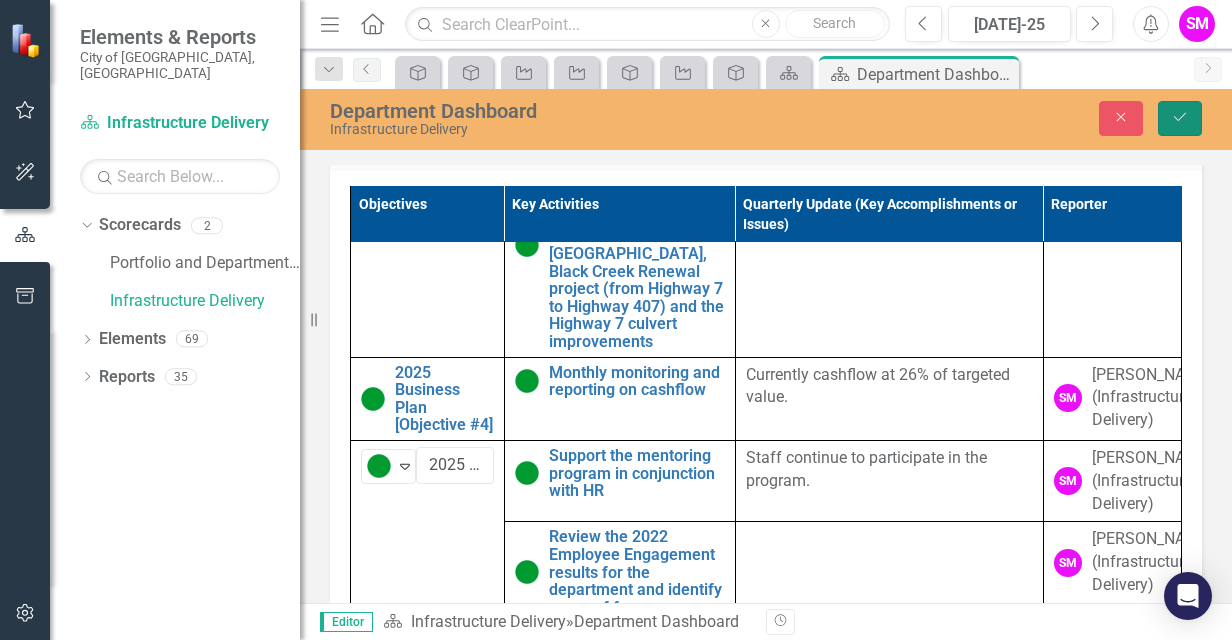 click on "Save" 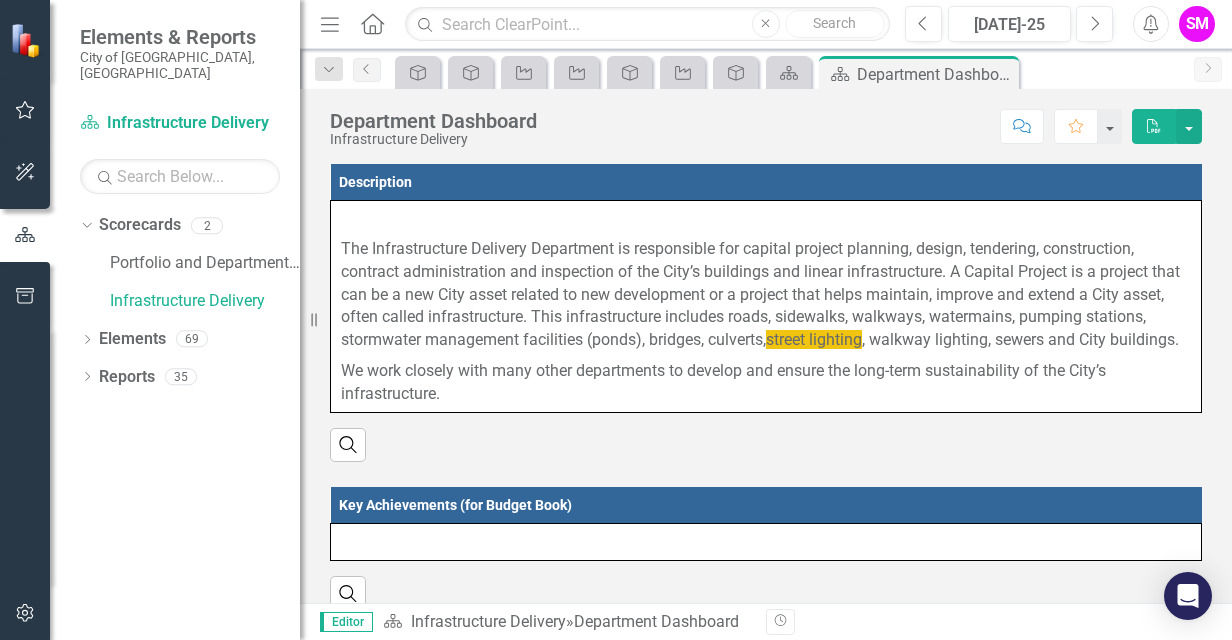 scroll, scrollTop: 542, scrollLeft: 0, axis: vertical 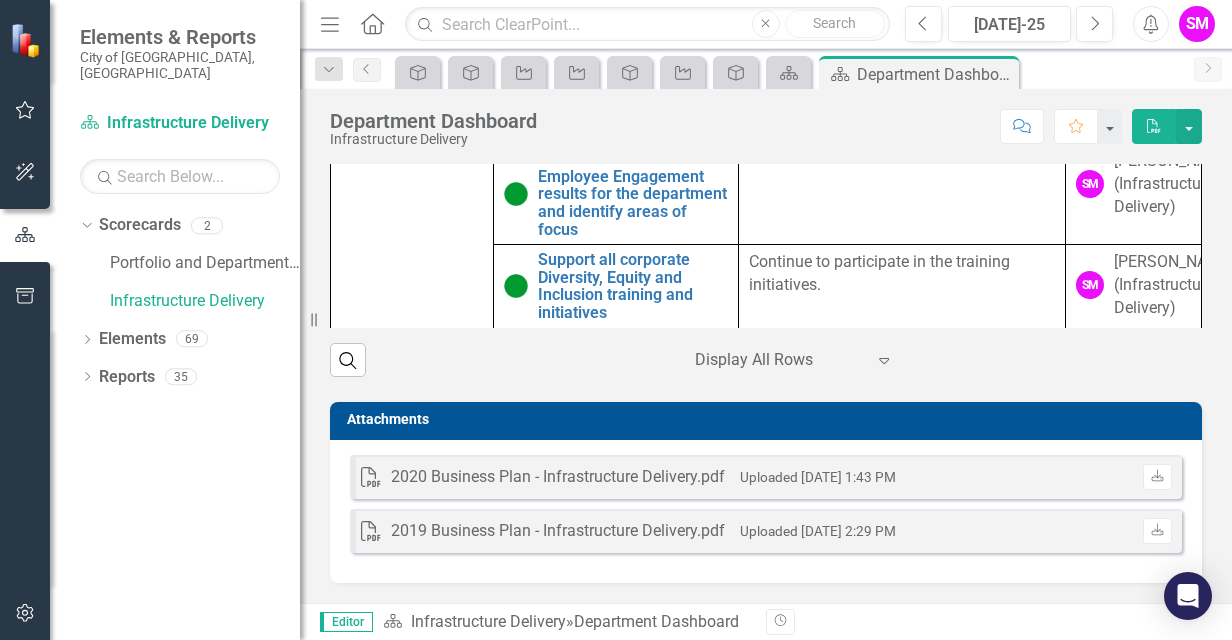 click at bounding box center [780, 360] 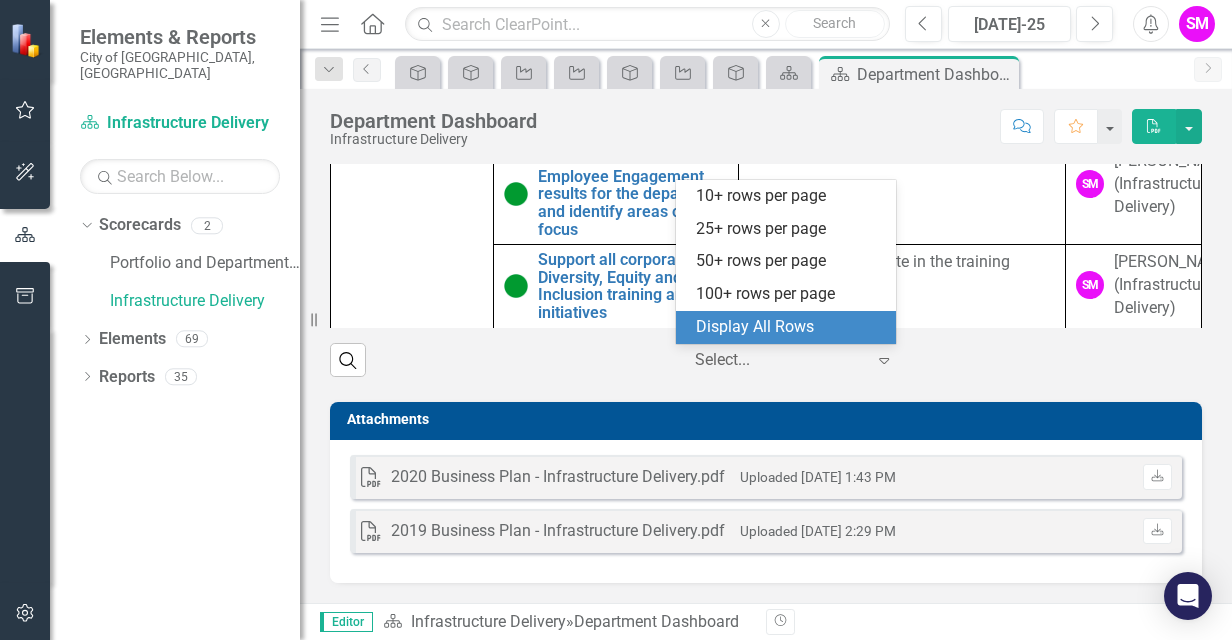 click on "Display All Rows" at bounding box center (790, 327) 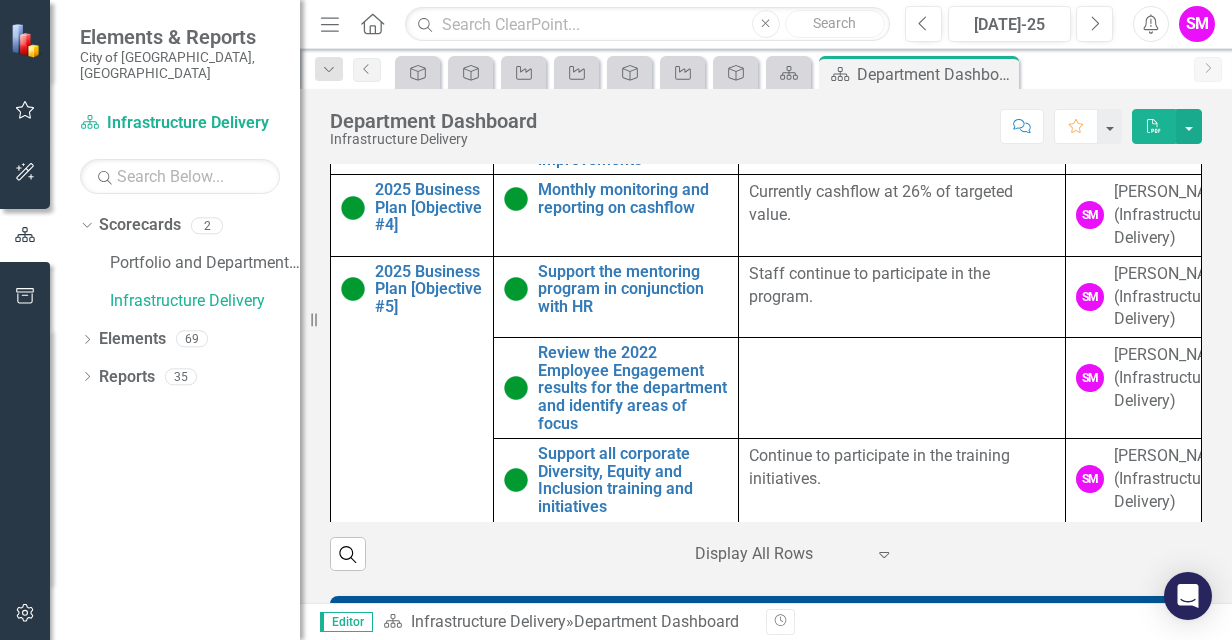 scroll, scrollTop: 1148, scrollLeft: 0, axis: vertical 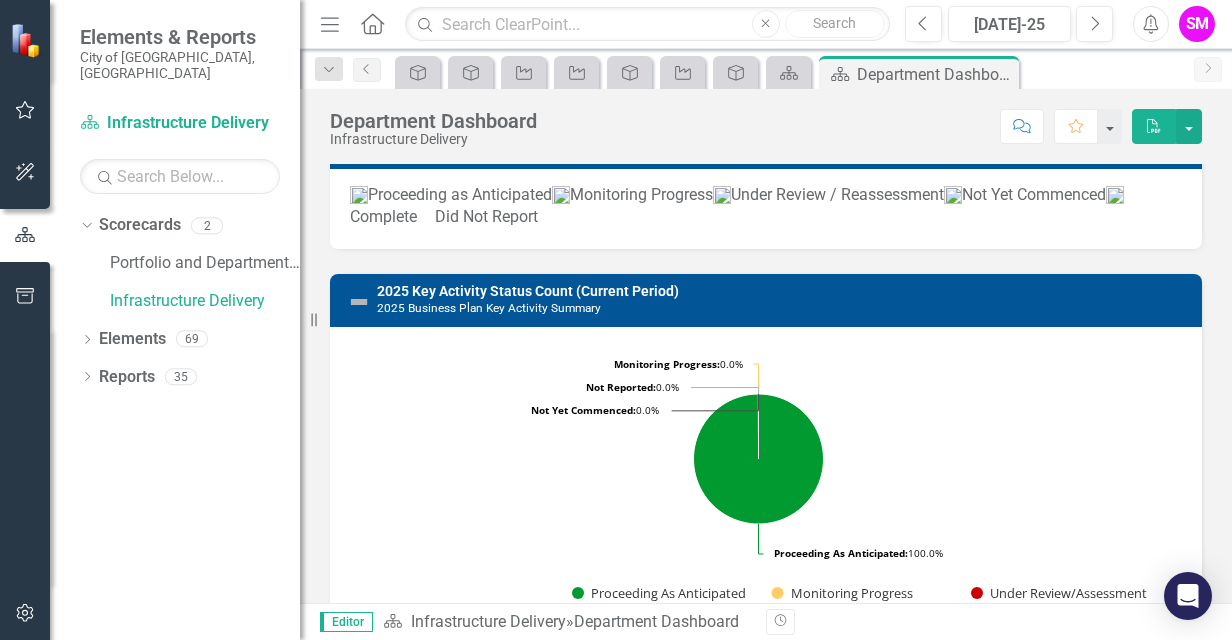 click on "SM" at bounding box center [1197, 24] 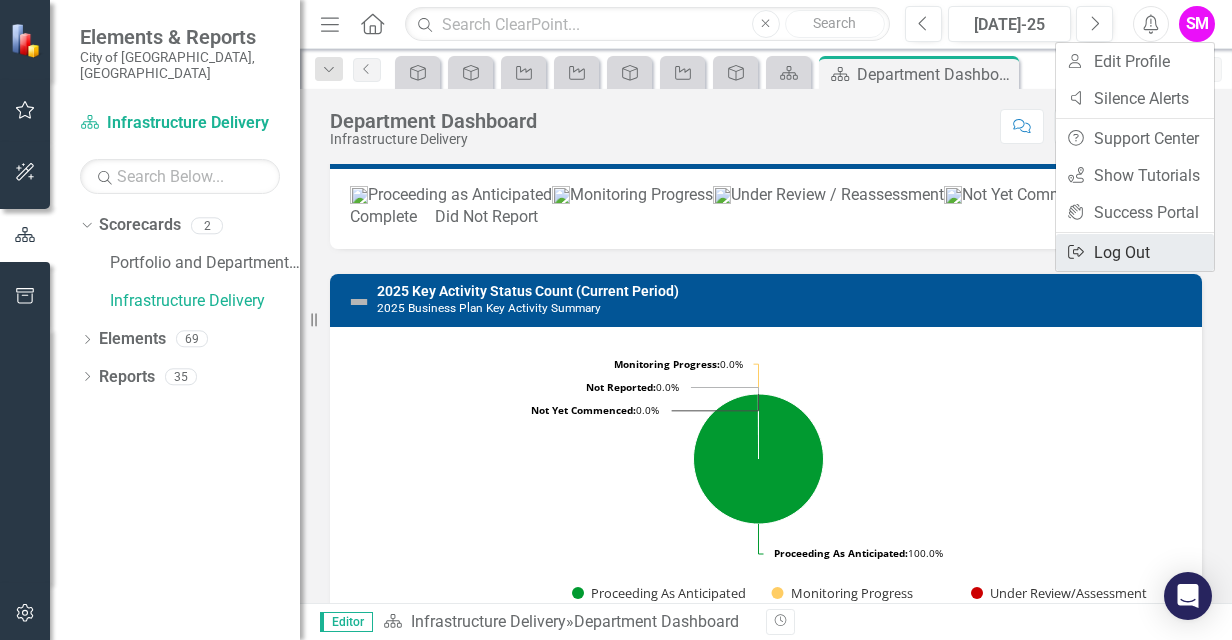 click on "Logout Log Out" at bounding box center (1135, 252) 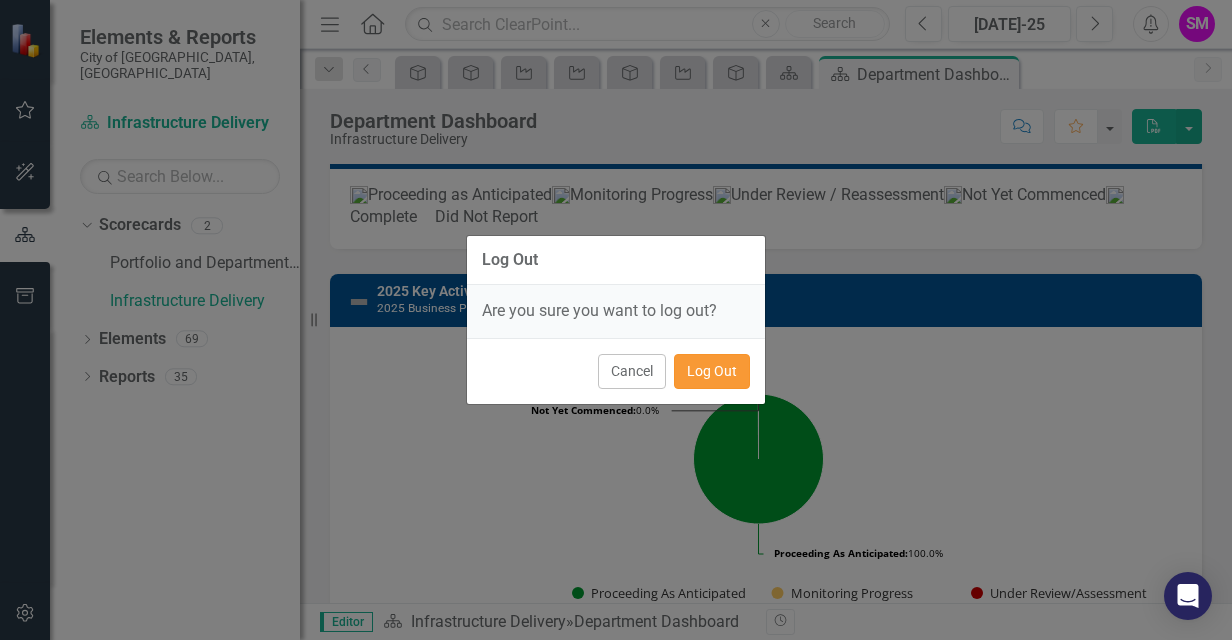 click on "Log Out" at bounding box center [712, 371] 